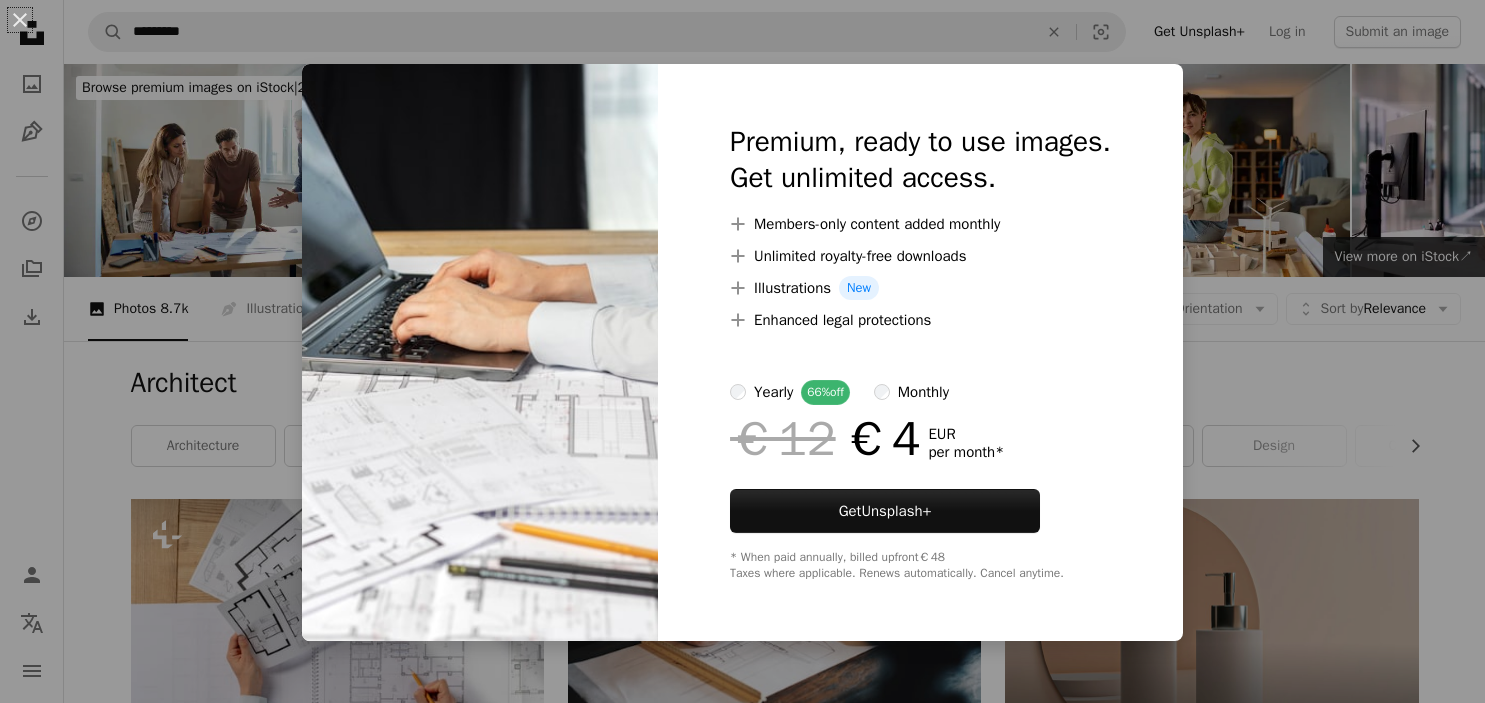 scroll, scrollTop: 528, scrollLeft: 0, axis: vertical 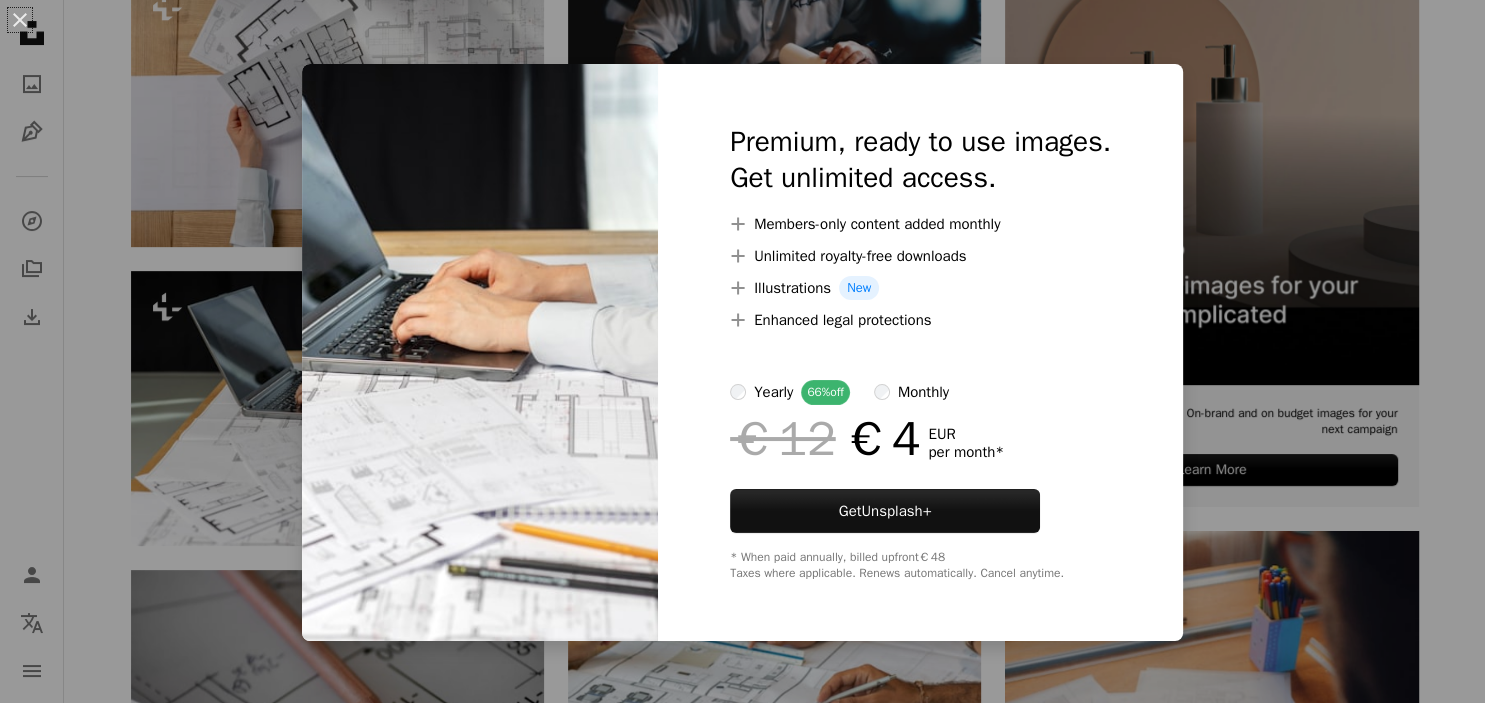click on "An X shape Premium, ready to use images. Get unlimited access. A plus sign Members-only content added monthly A plus sign Unlimited royalty-free downloads A plus sign Illustrations  New A plus sign Enhanced legal protections yearly 66%  off monthly €12   €4 EUR per month * Get  Unsplash+ * When paid annually, billed upfront  €48 Taxes where applicable. Renews automatically. Cancel anytime." at bounding box center (742, 351) 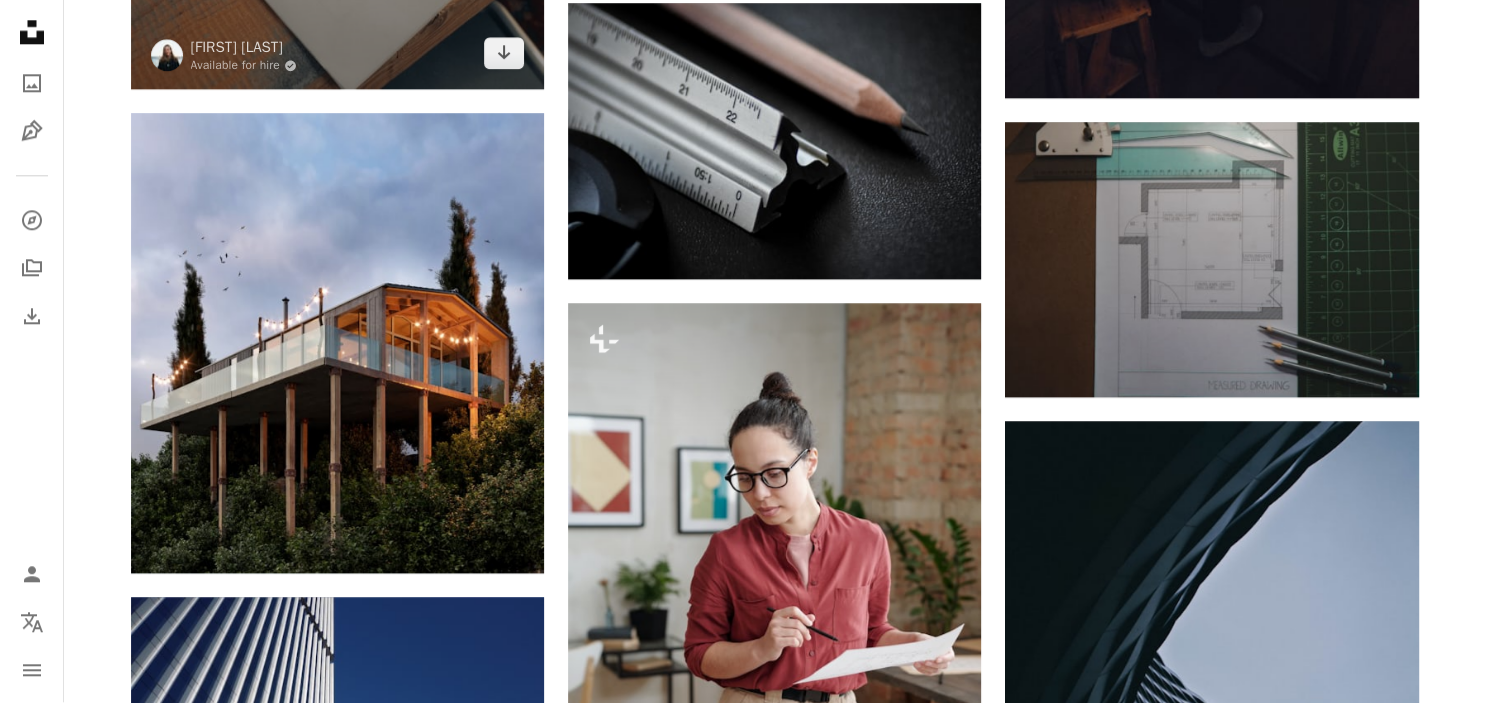 scroll, scrollTop: 2217, scrollLeft: 0, axis: vertical 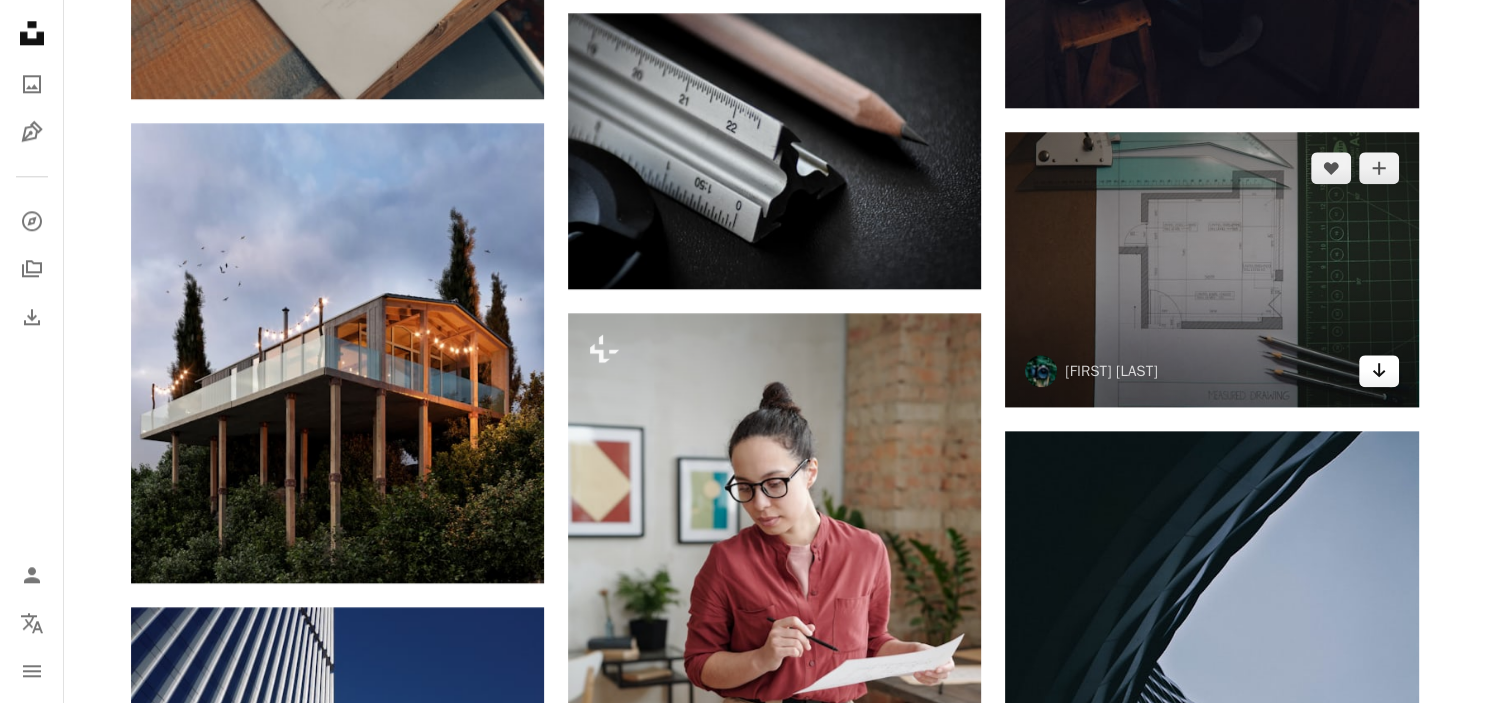 click on "Arrow pointing down" 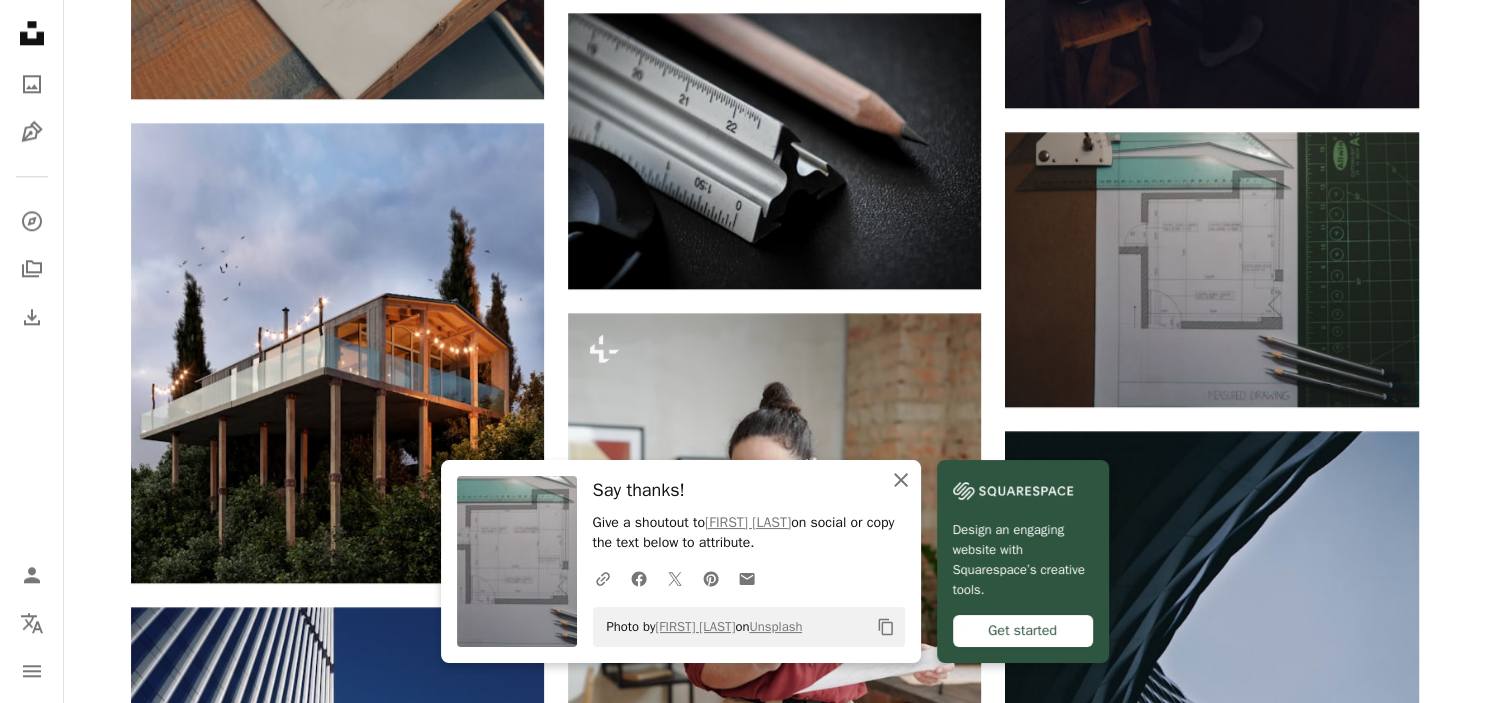click 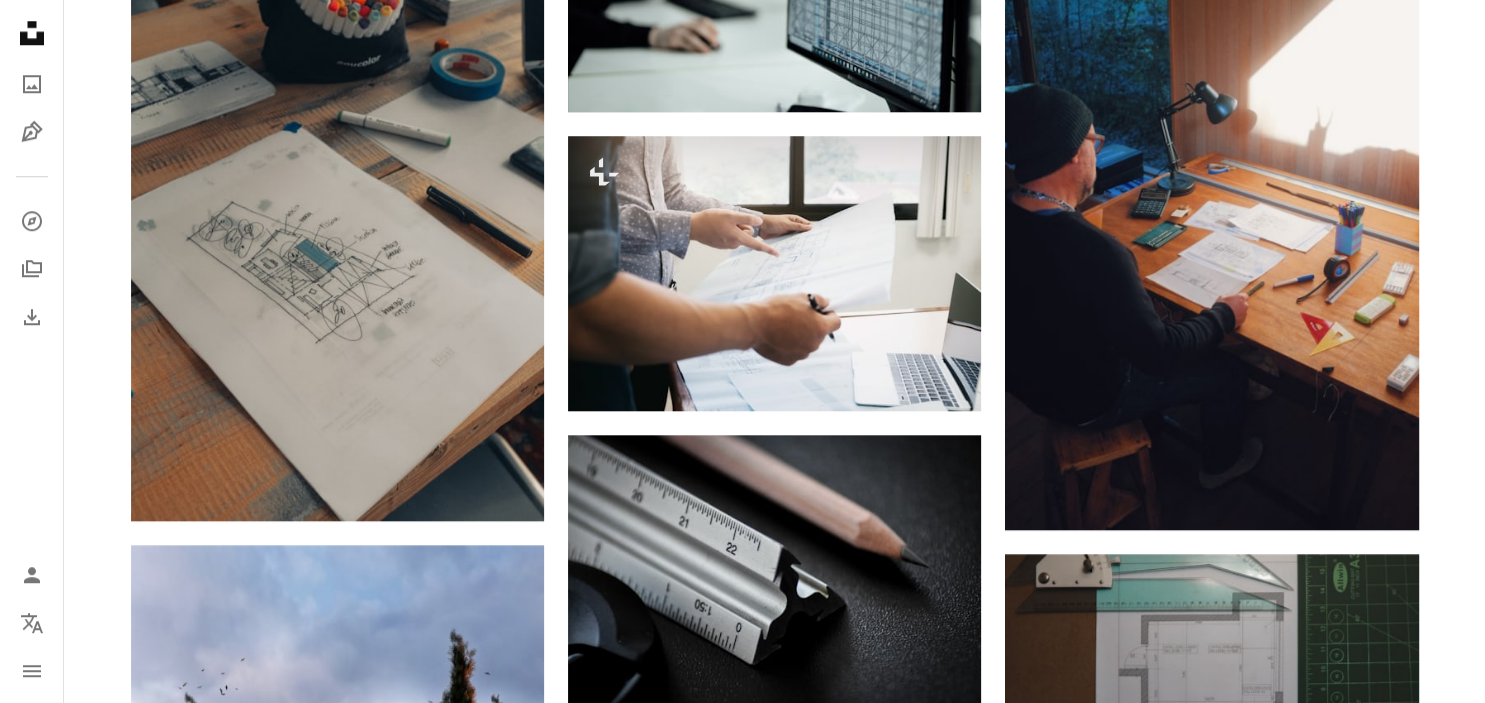 scroll, scrollTop: 1056, scrollLeft: 0, axis: vertical 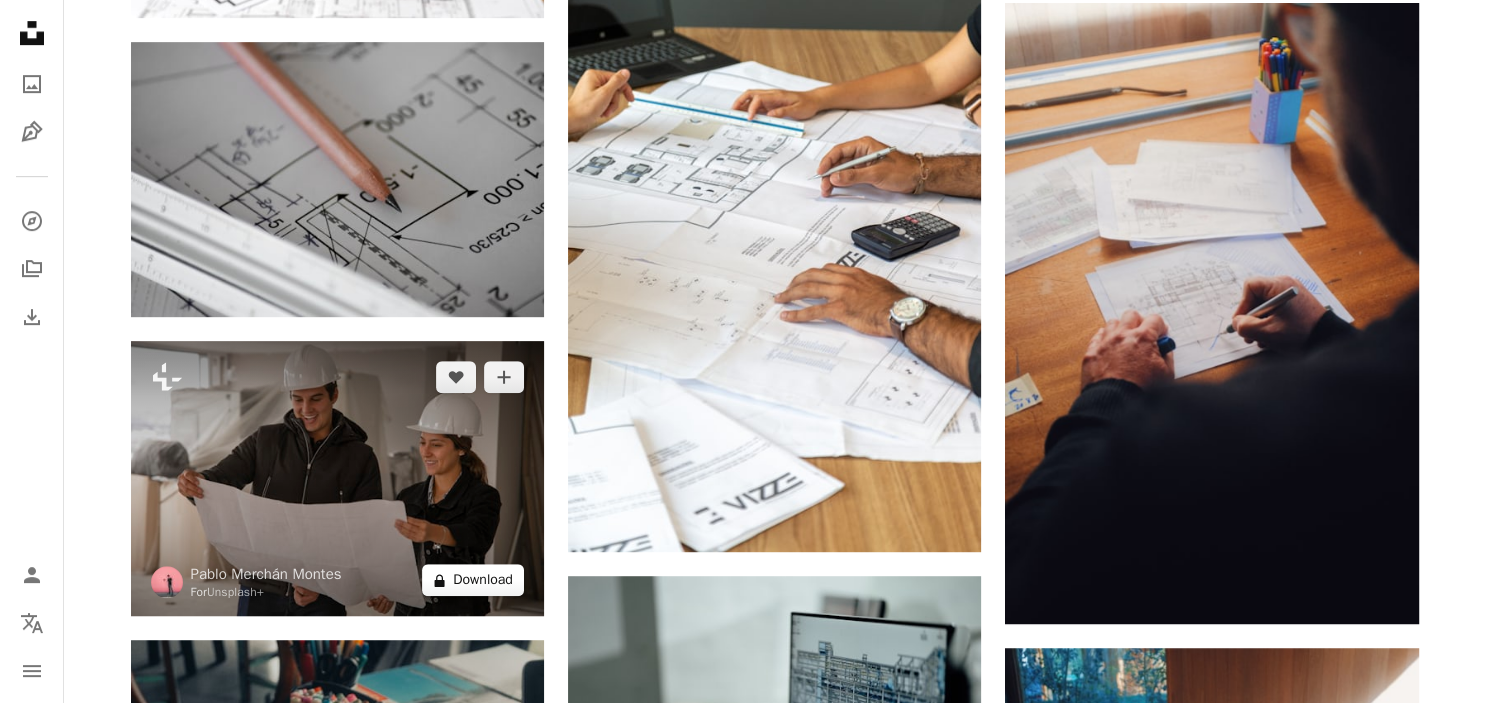 click on "A lock Download" at bounding box center [473, 580] 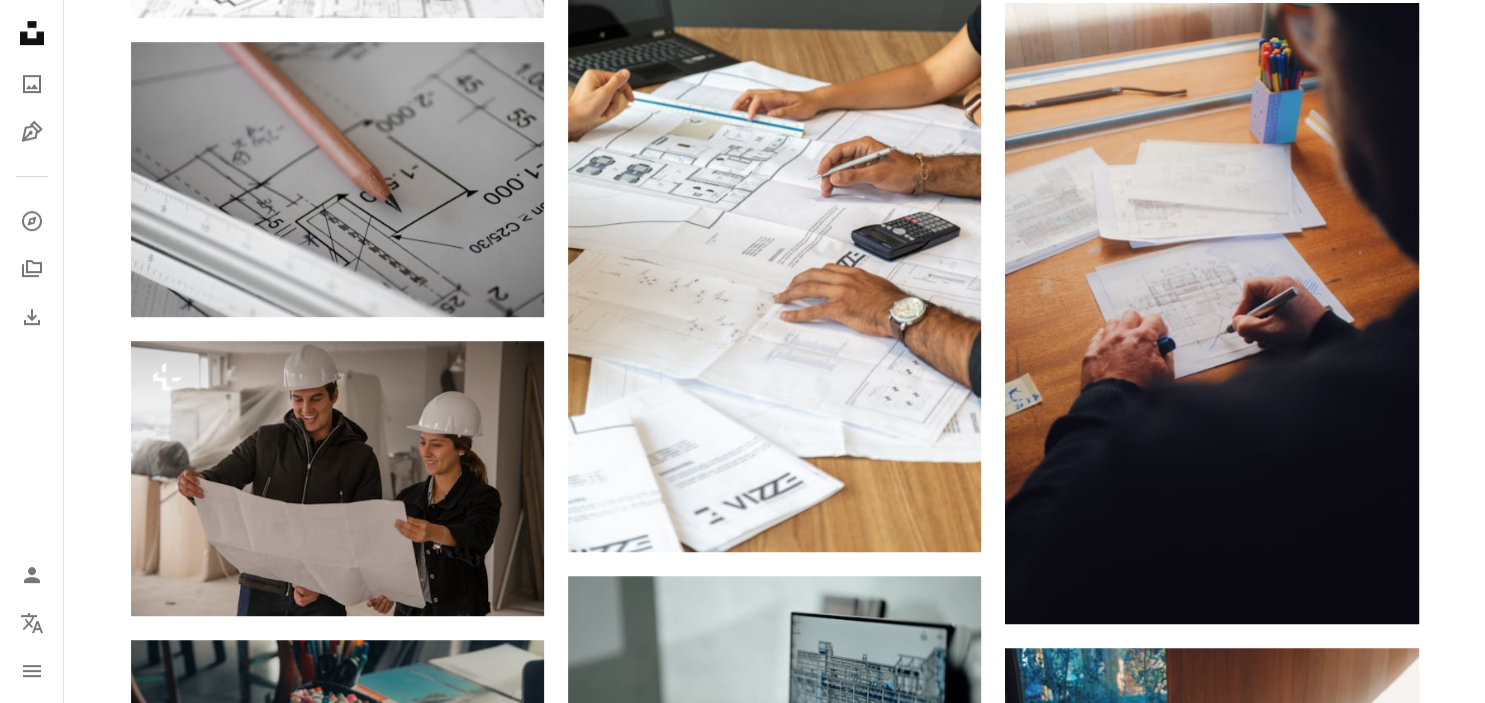 click on "An X shape Premium, ready to use images. Get unlimited access. A plus sign Members-only content added monthly A plus sign Unlimited royalty-free downloads A plus sign Illustrations  New A plus sign Enhanced legal protections yearly 66%  off monthly €12   €4 EUR per month * Get  Unsplash+ * When paid annually, billed upfront  €48 Taxes where applicable. Renews automatically. Cancel anytime." at bounding box center (742, 4125) 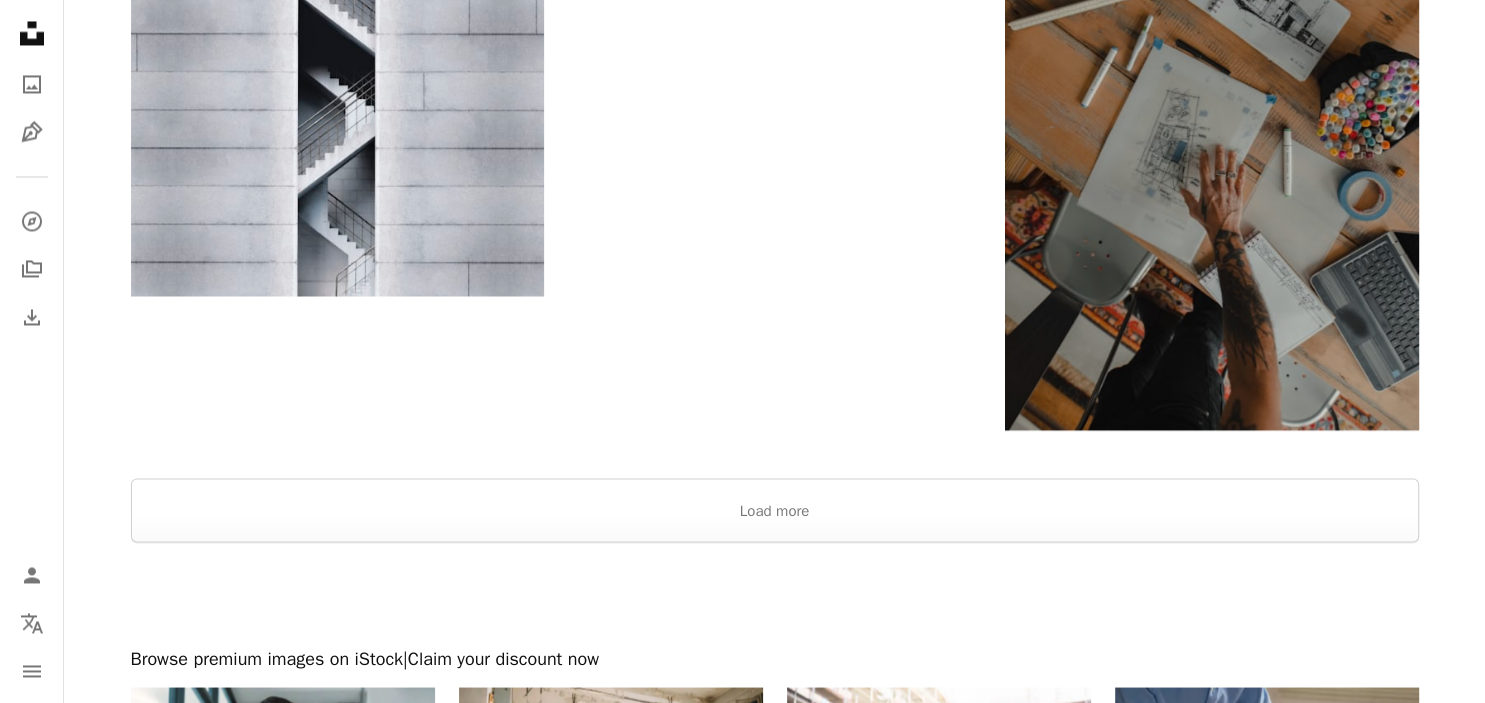 scroll, scrollTop: 3484, scrollLeft: 0, axis: vertical 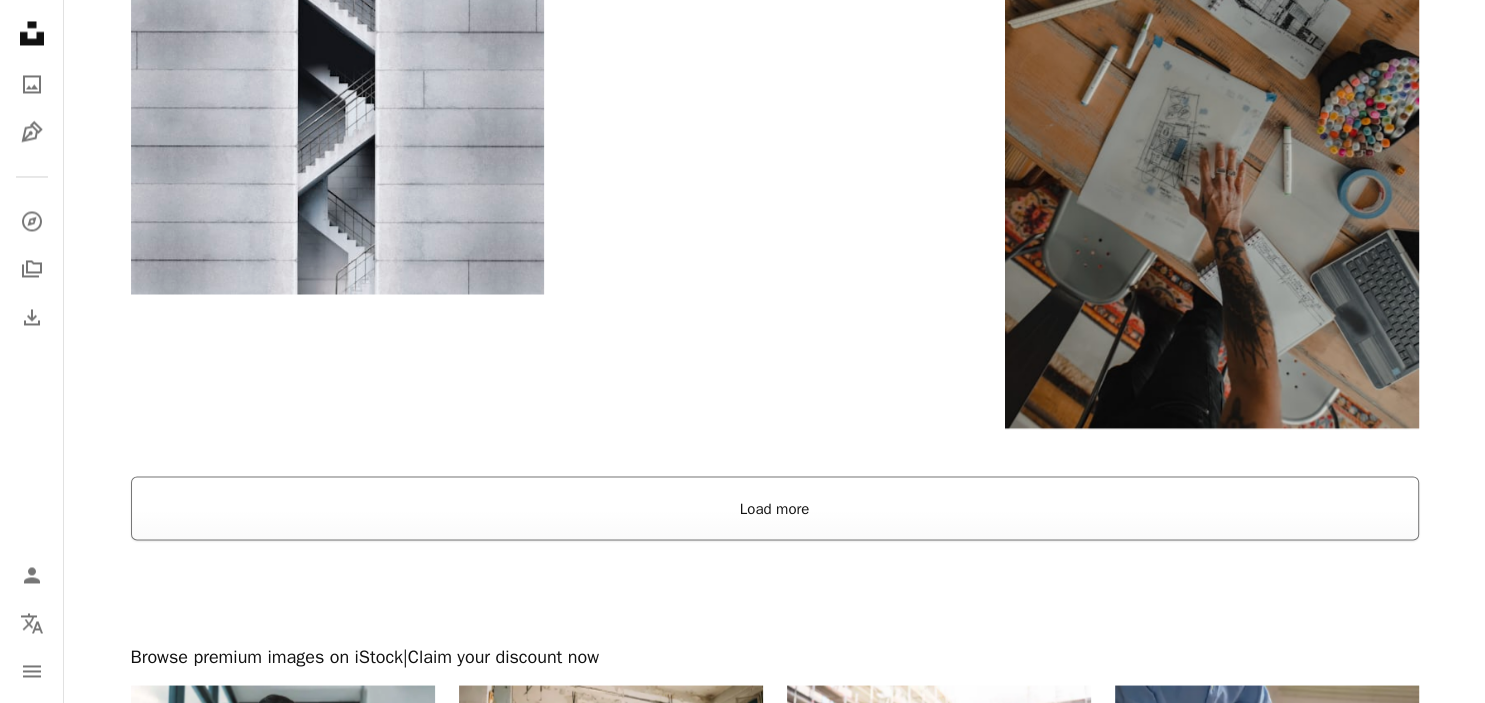 click on "Load more" at bounding box center [775, 508] 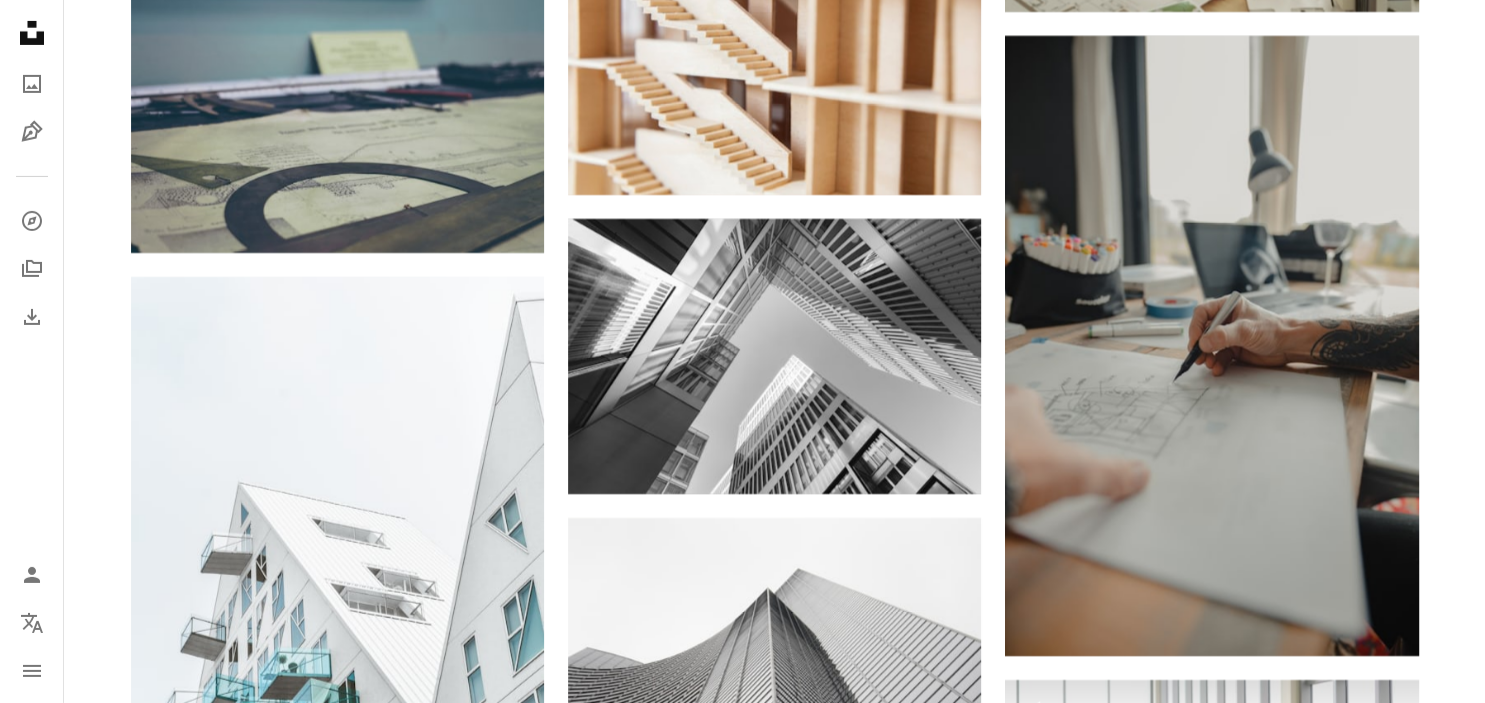 scroll, scrollTop: 6758, scrollLeft: 0, axis: vertical 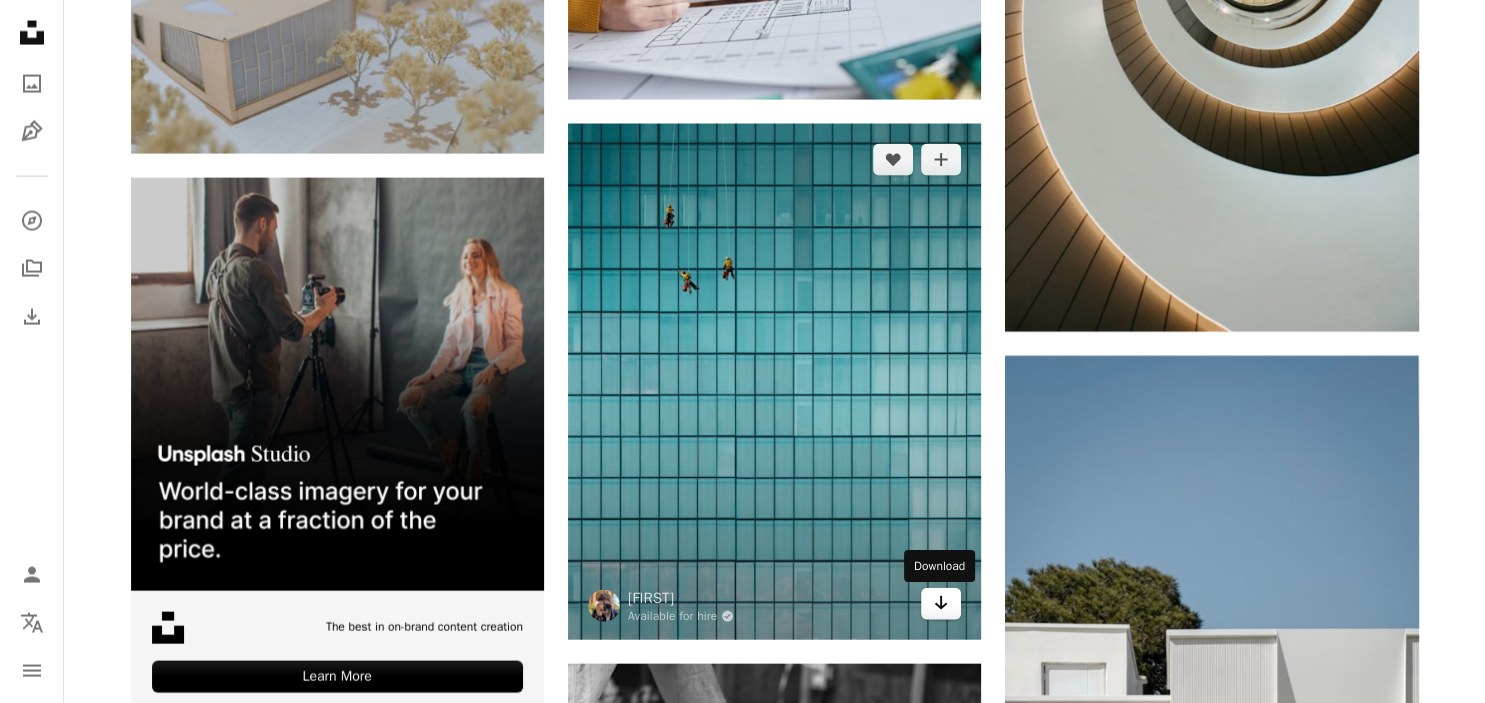 click on "Arrow pointing down" 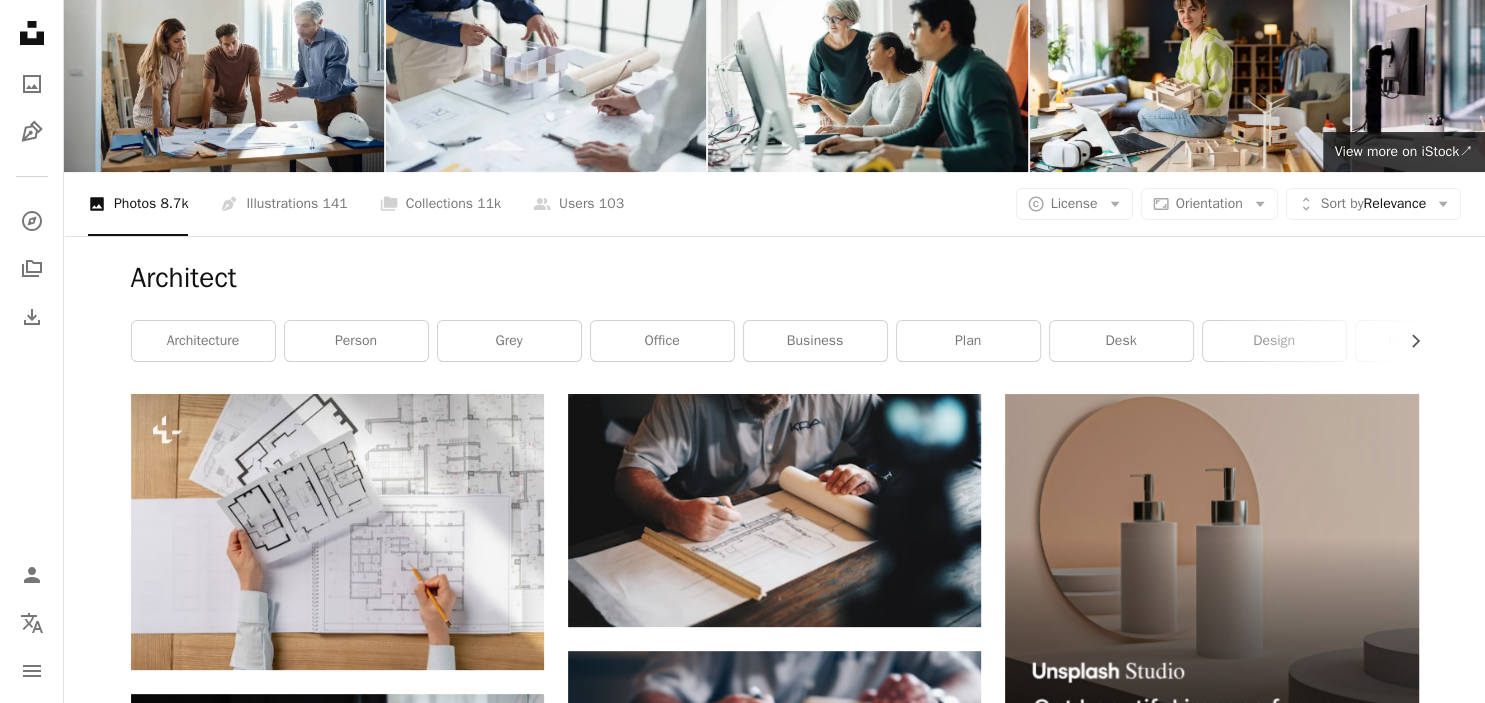 scroll, scrollTop: 0, scrollLeft: 0, axis: both 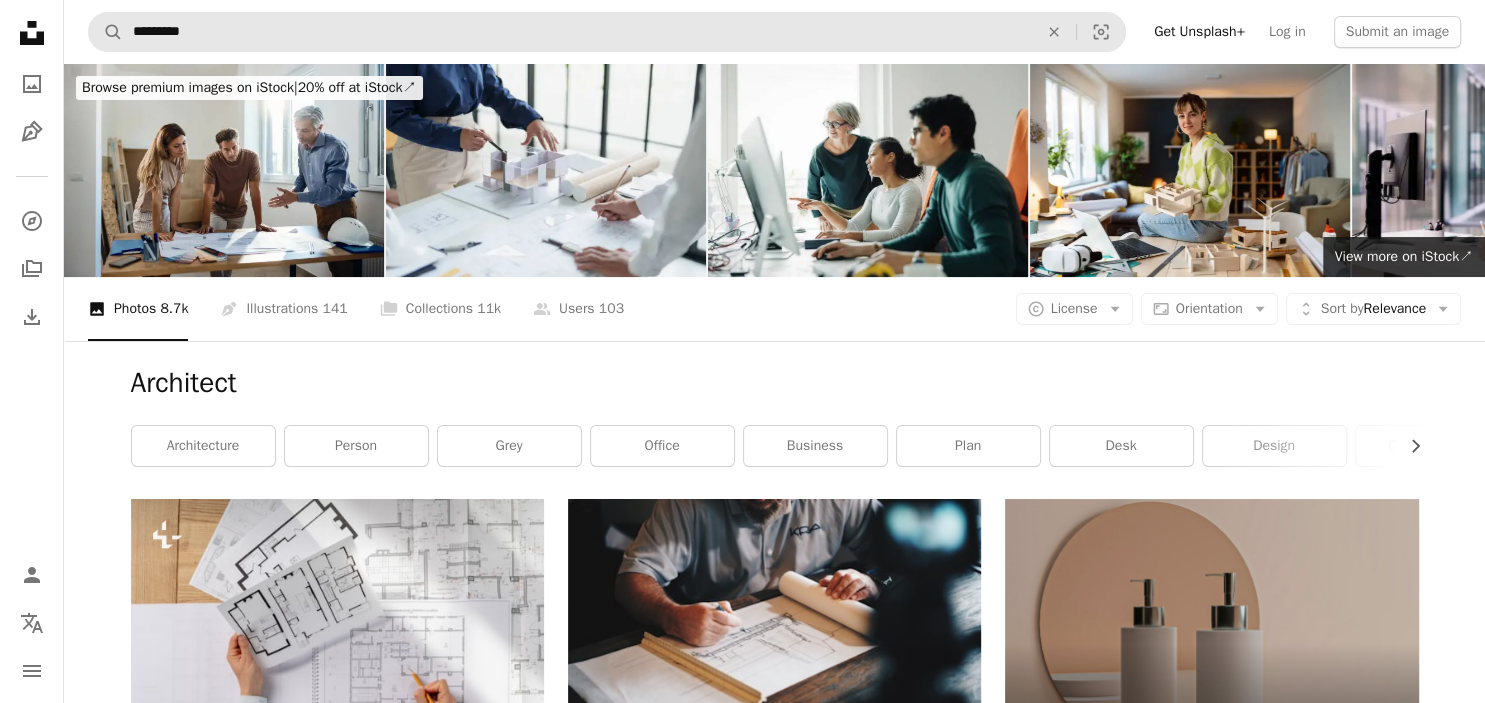 drag, startPoint x: 98, startPoint y: 13, endPoint x: 154, endPoint y: 30, distance: 58.5235 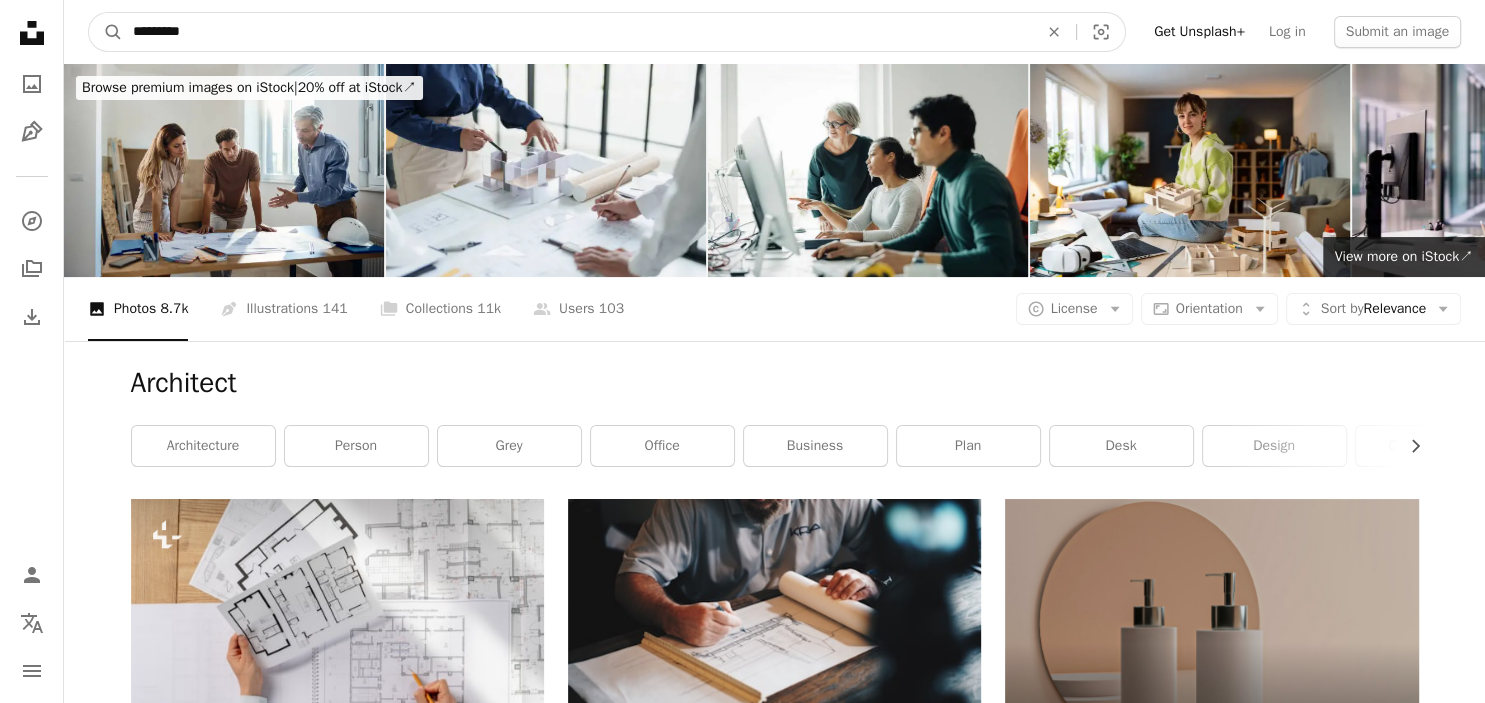 drag, startPoint x: 200, startPoint y: 36, endPoint x: 87, endPoint y: 31, distance: 113.110565 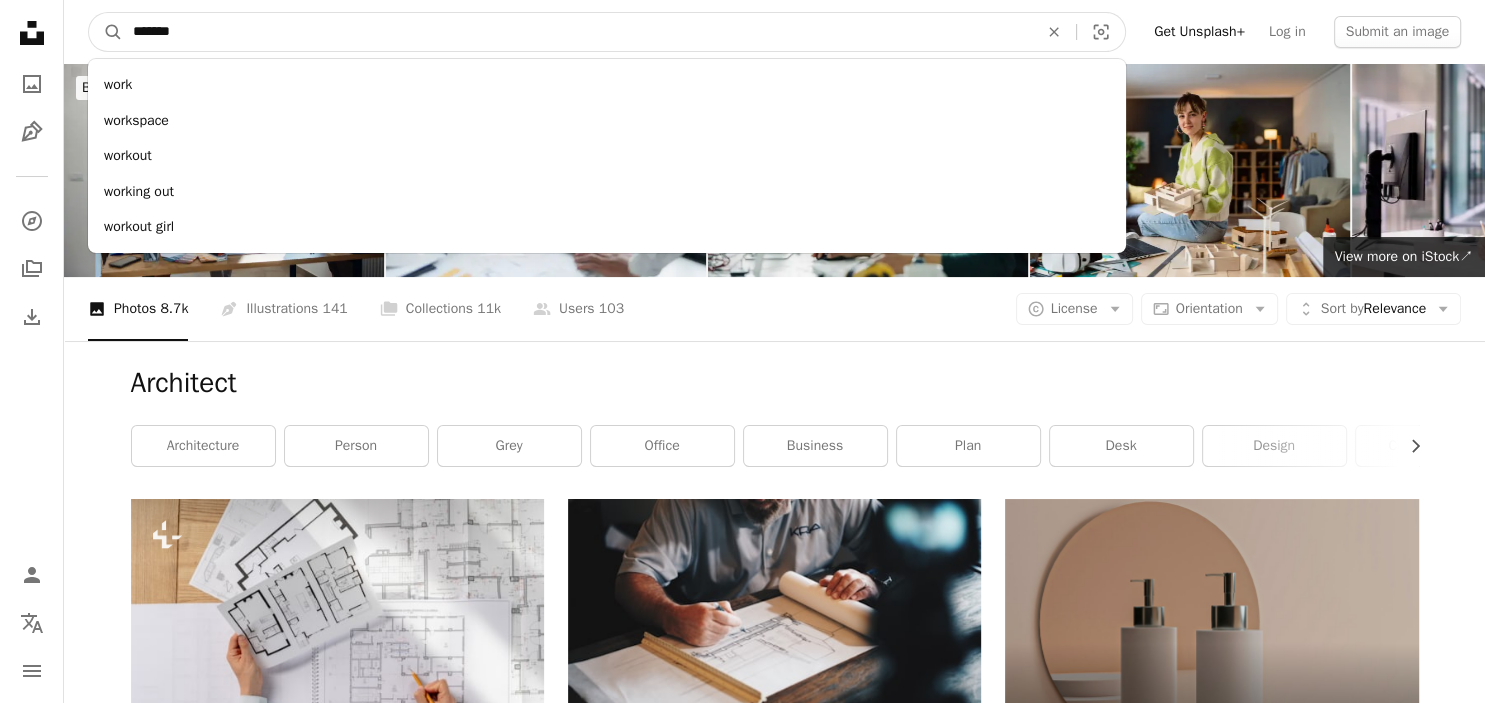 type on "*******" 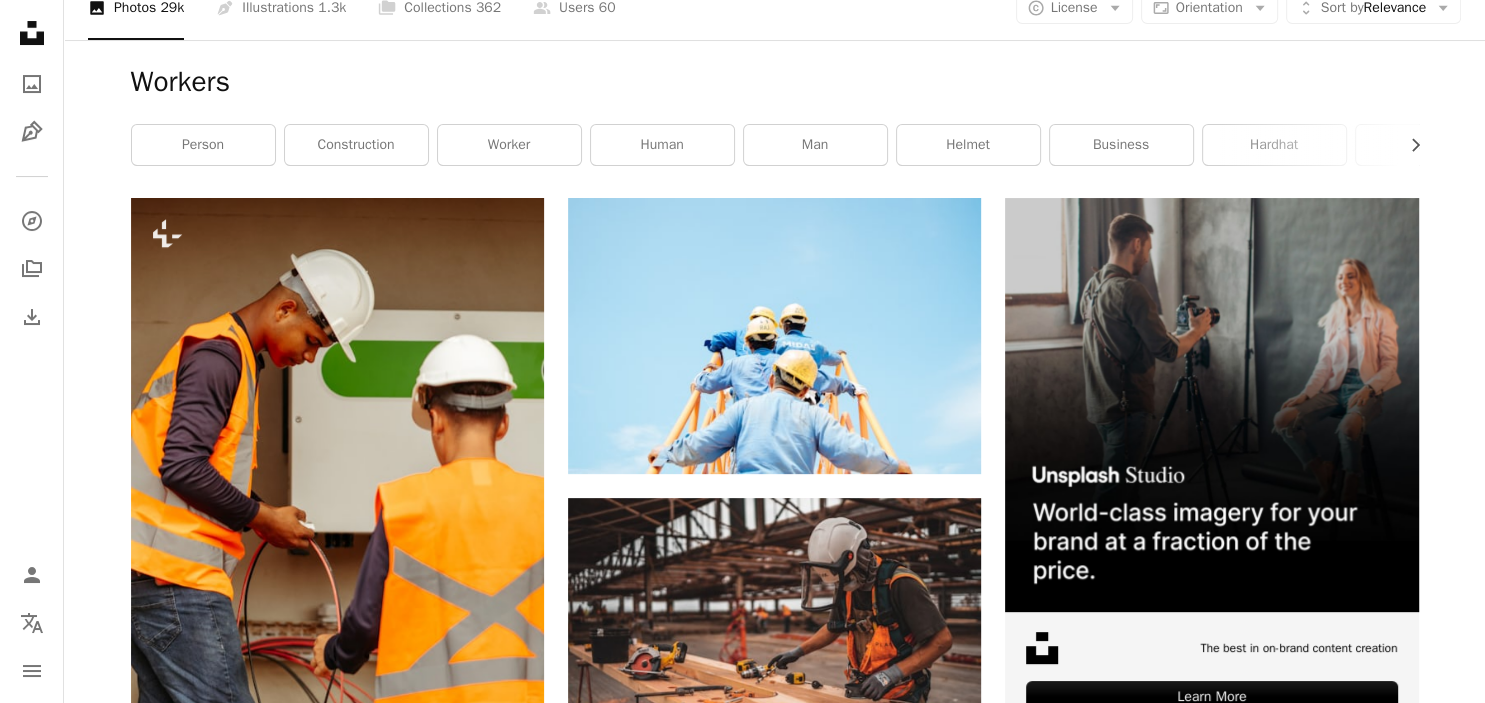 scroll, scrollTop: 422, scrollLeft: 0, axis: vertical 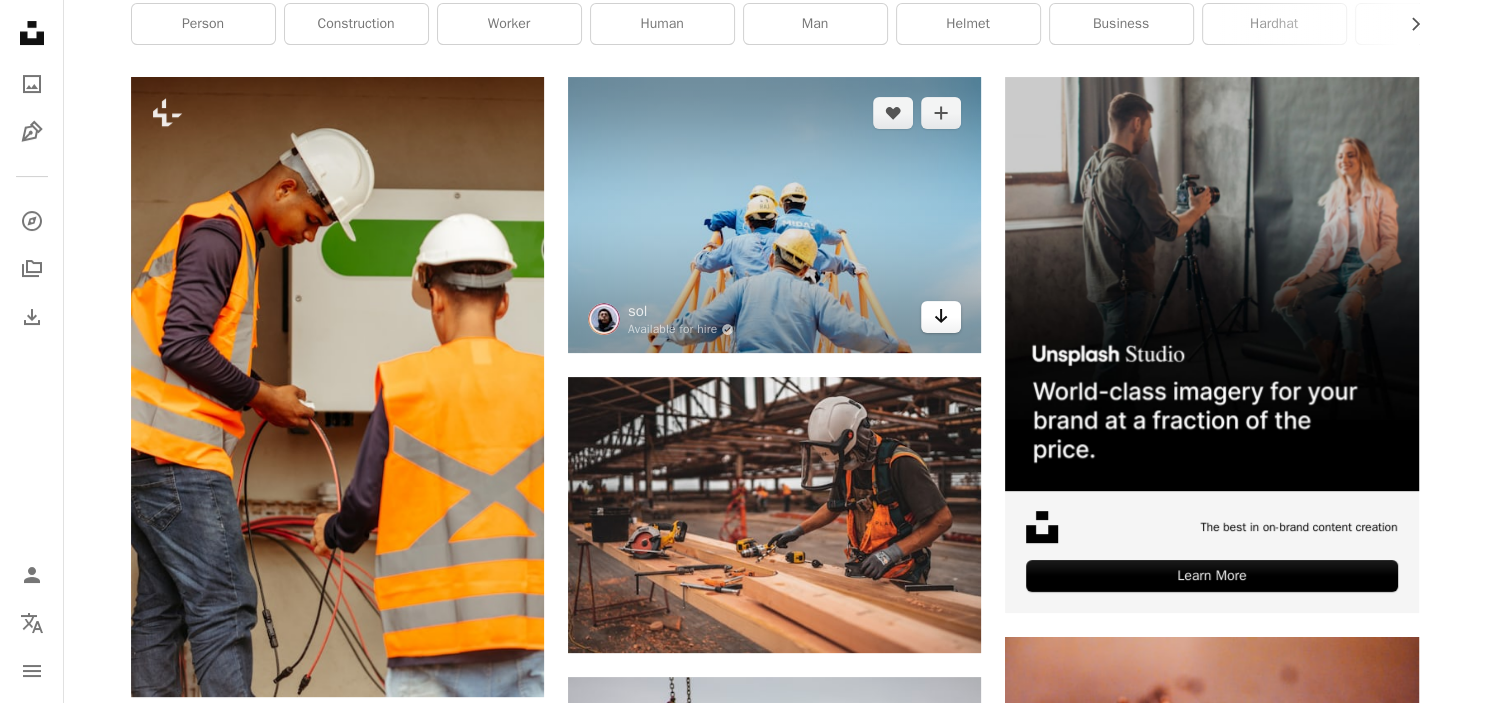 click on "Arrow pointing down" at bounding box center [941, 317] 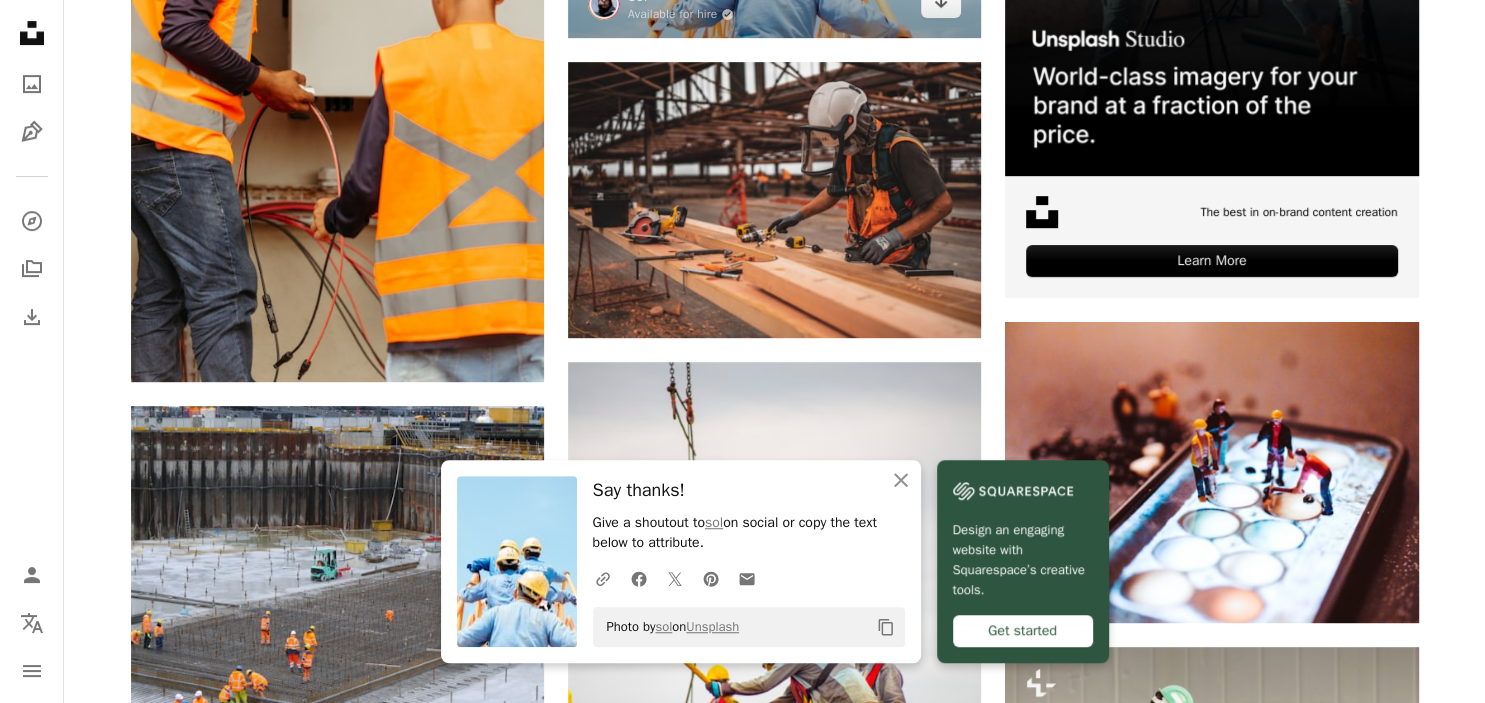 scroll, scrollTop: 1056, scrollLeft: 0, axis: vertical 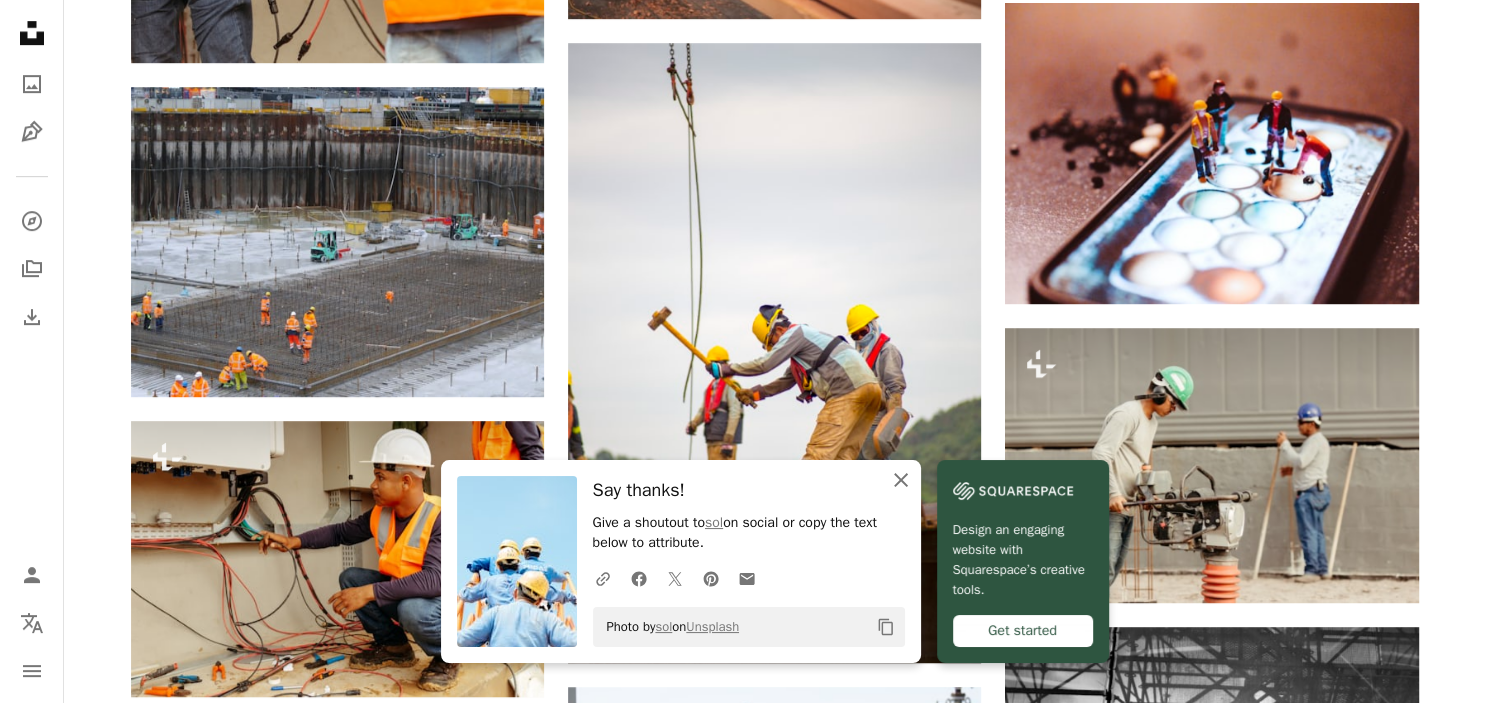 click on "An X shape" 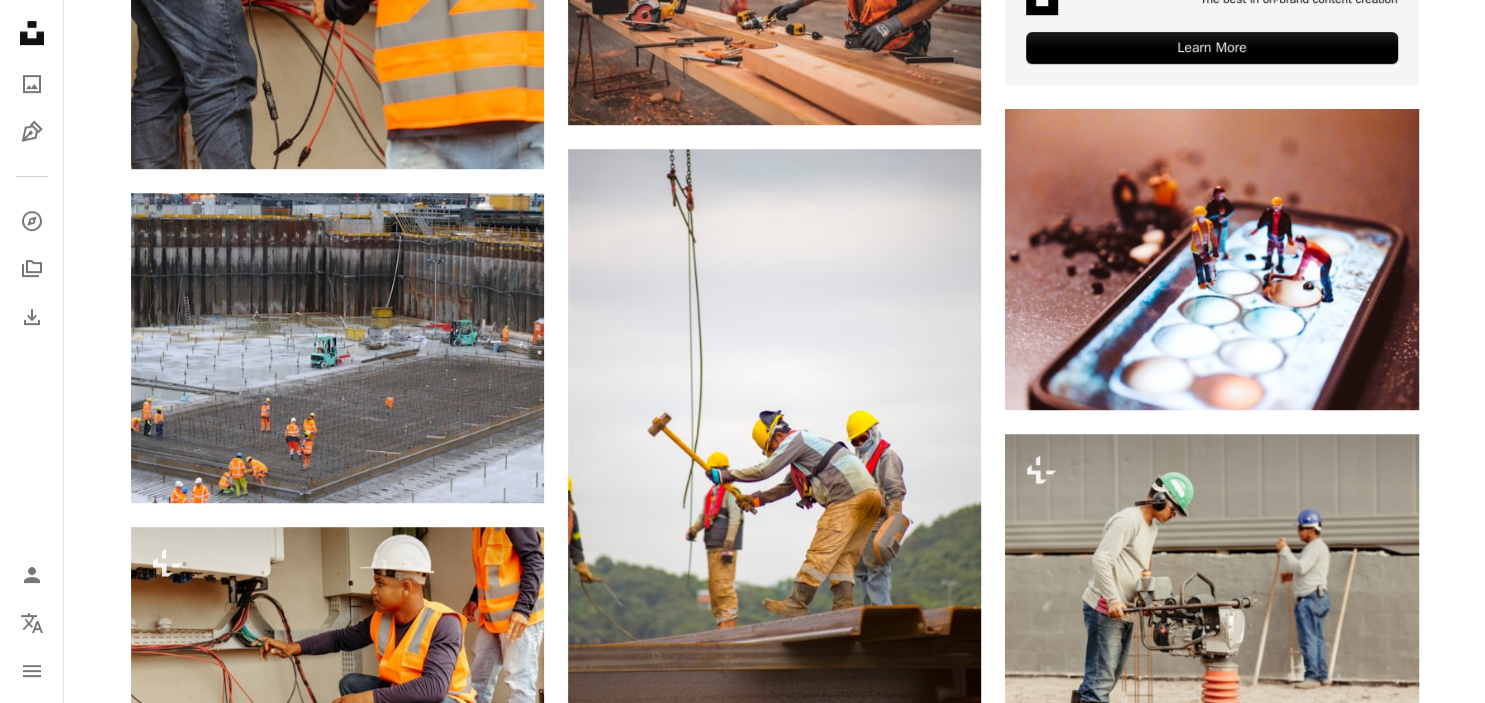 scroll, scrollTop: 0, scrollLeft: 0, axis: both 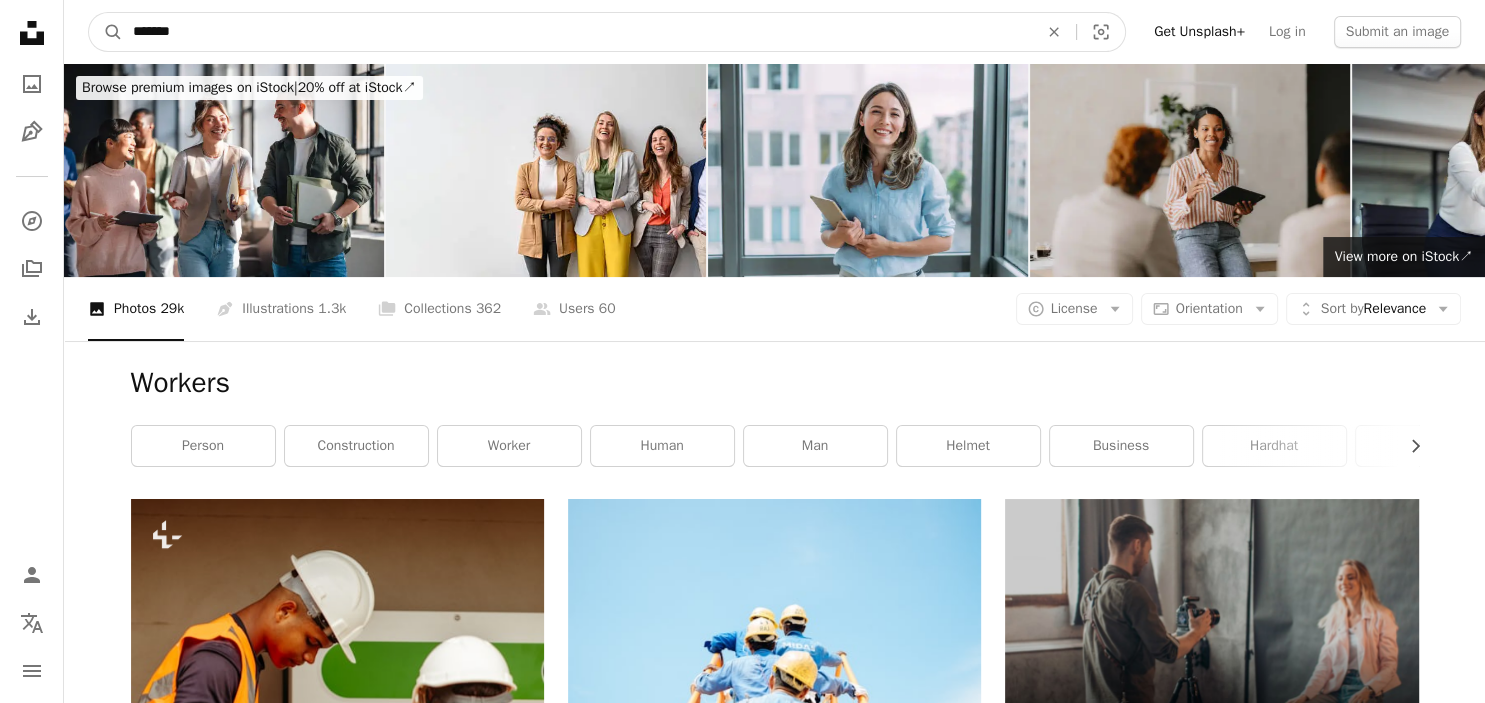 drag, startPoint x: 138, startPoint y: 25, endPoint x: 106, endPoint y: 22, distance: 32.140316 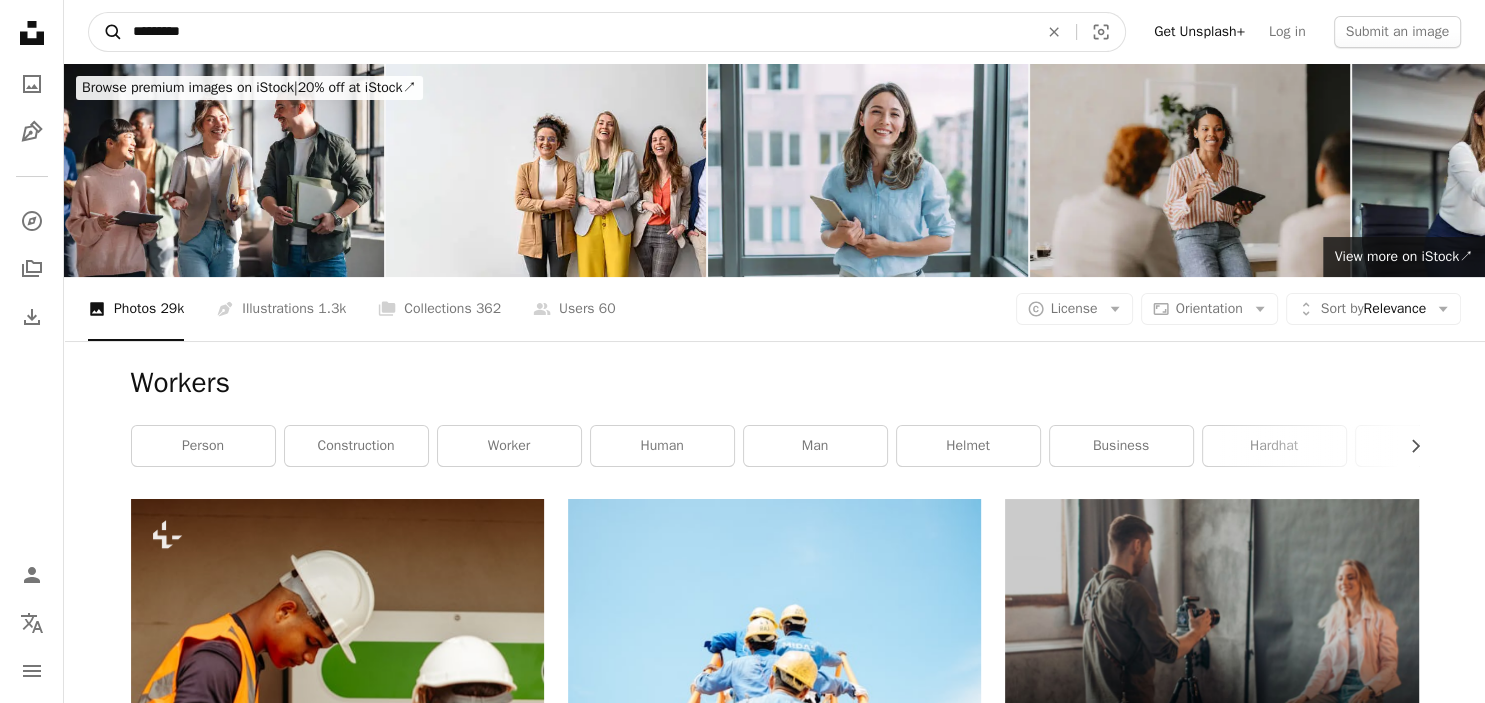 type on "*********" 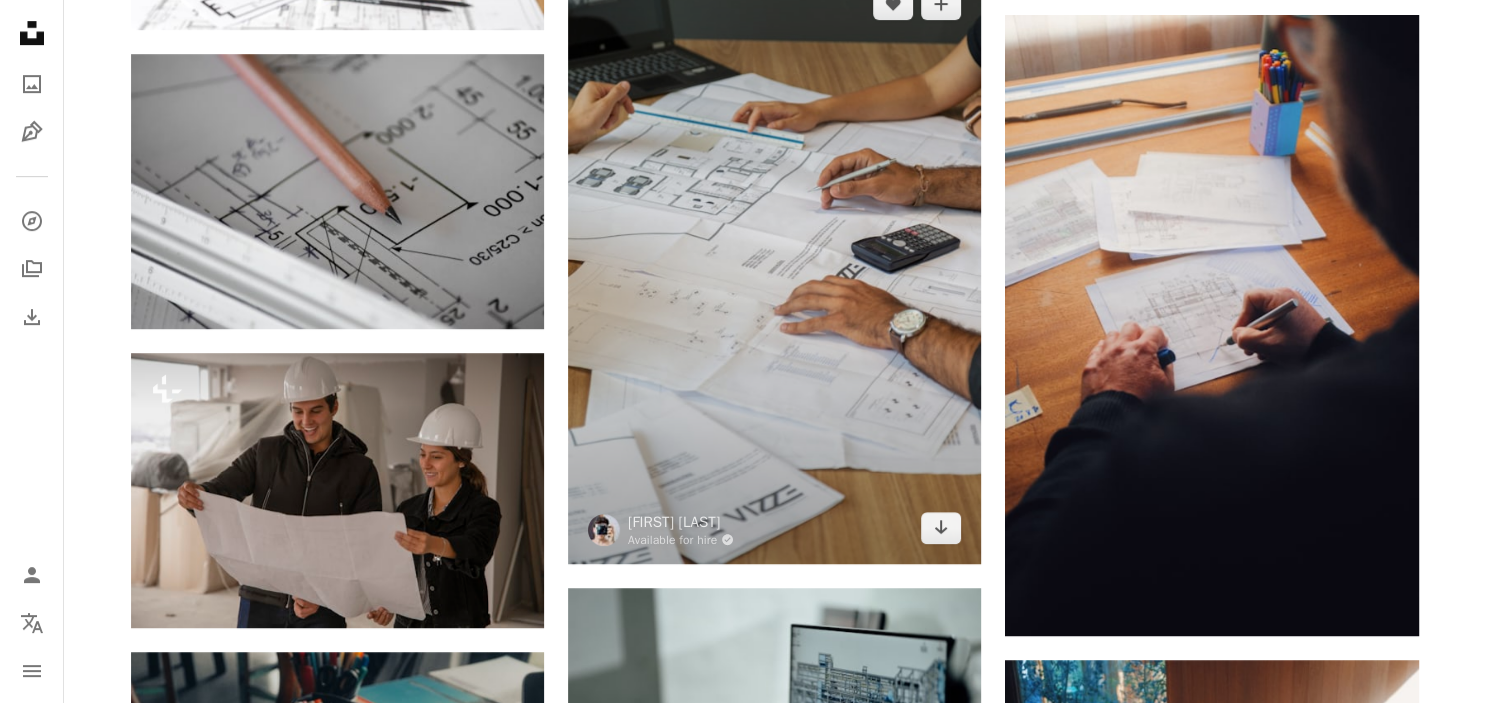 scroll, scrollTop: 1056, scrollLeft: 0, axis: vertical 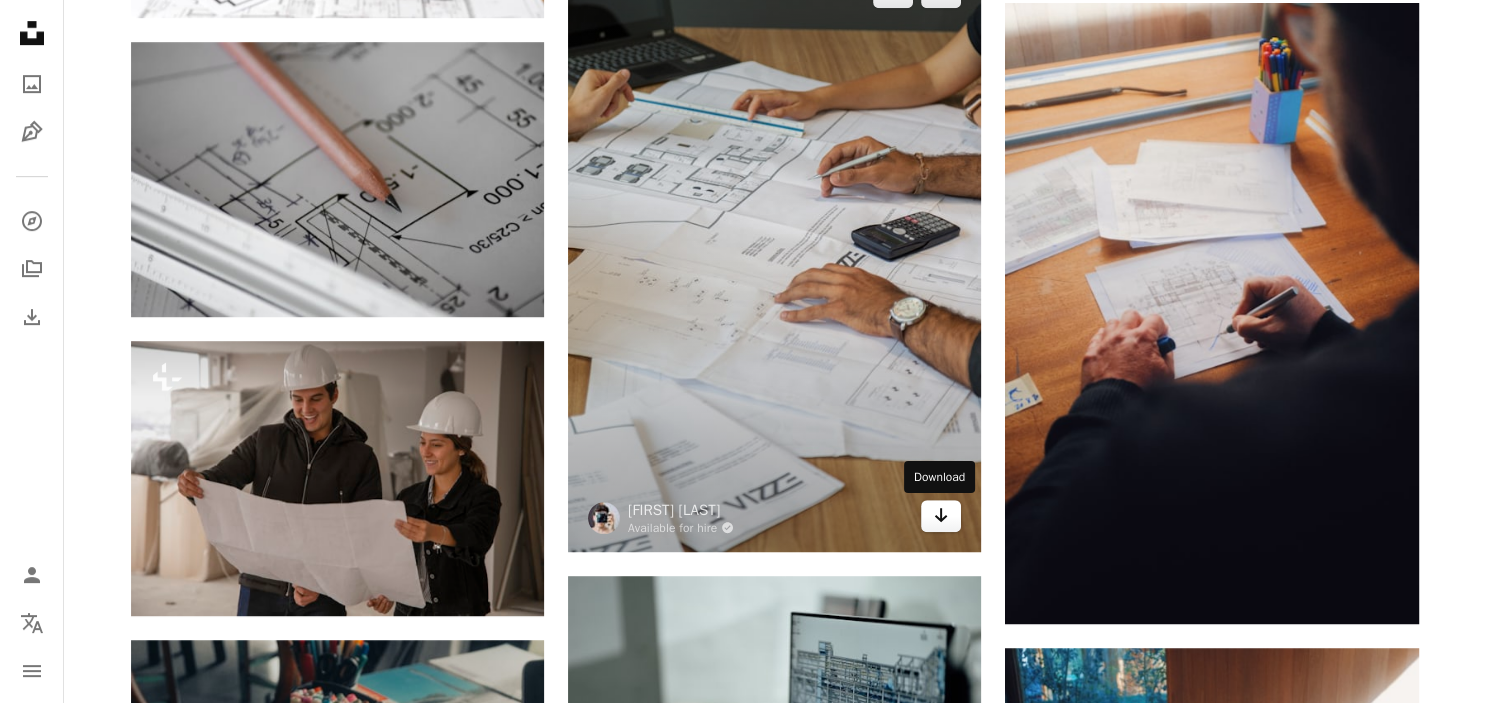 click on "Arrow pointing down" at bounding box center [941, 516] 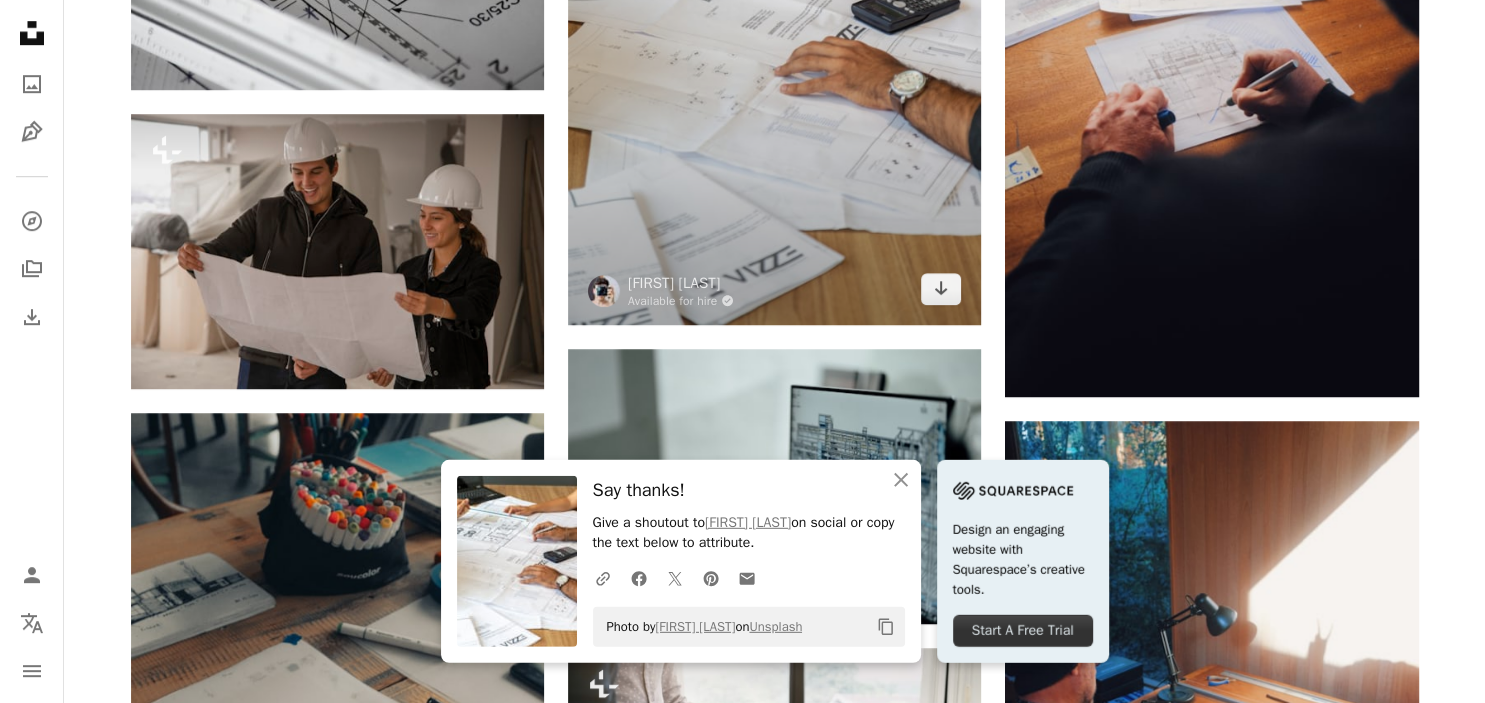 scroll, scrollTop: 1372, scrollLeft: 0, axis: vertical 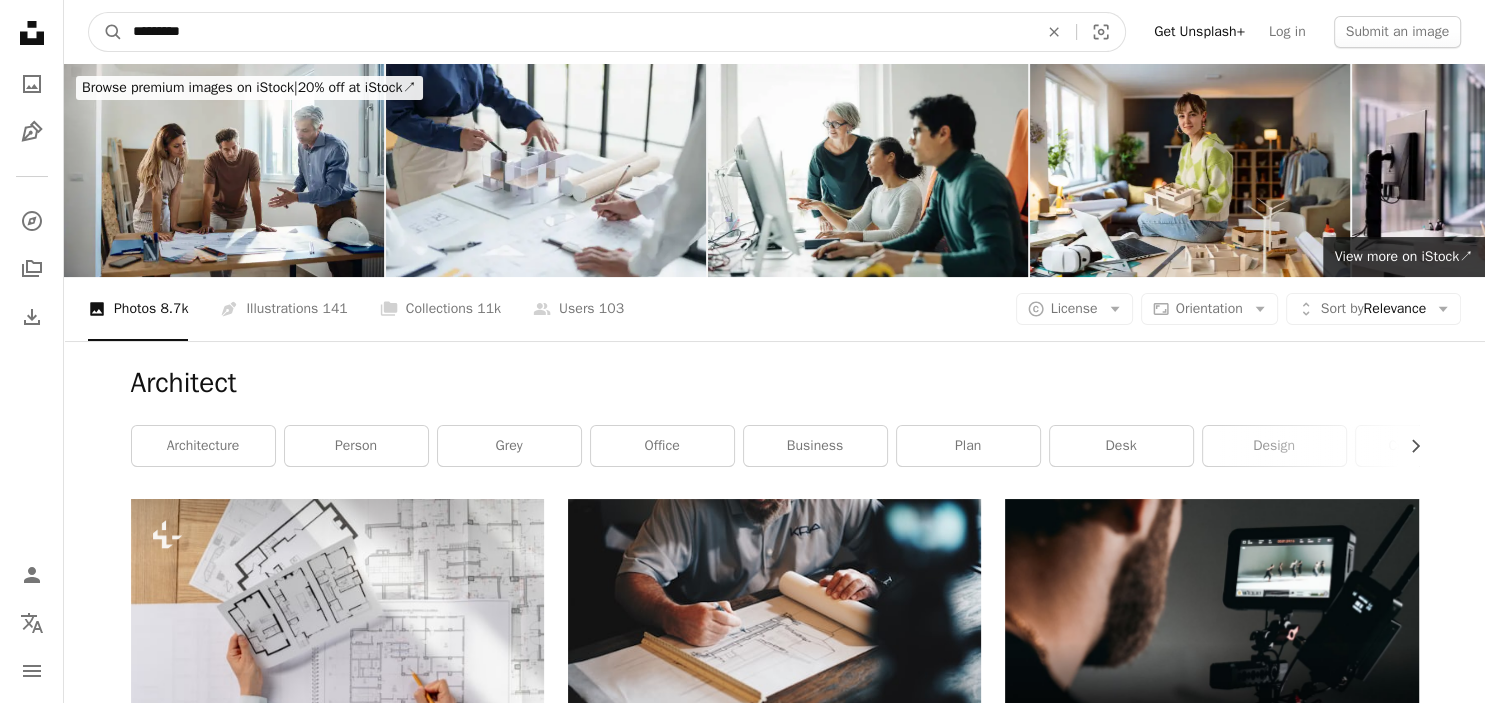 drag, startPoint x: 198, startPoint y: 35, endPoint x: 114, endPoint y: 29, distance: 84.21401 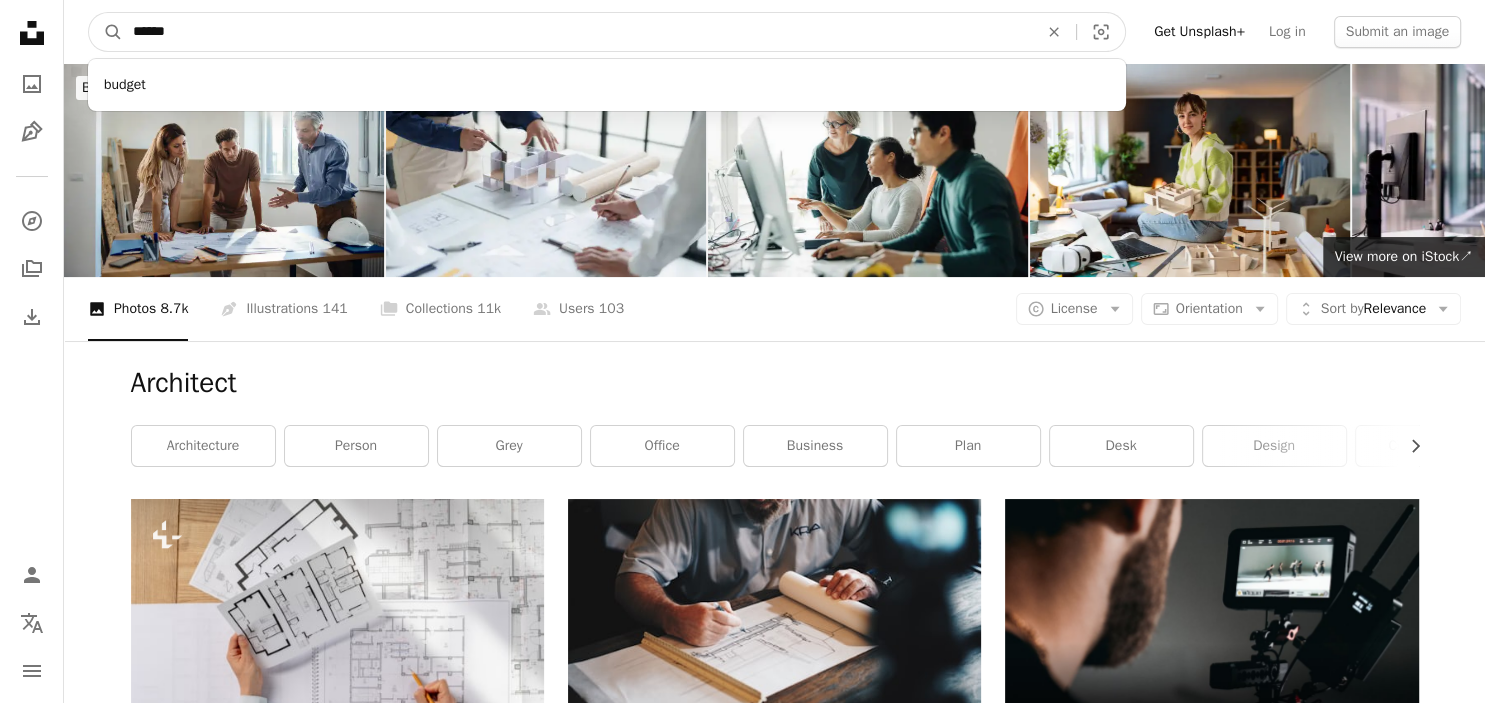 type on "******" 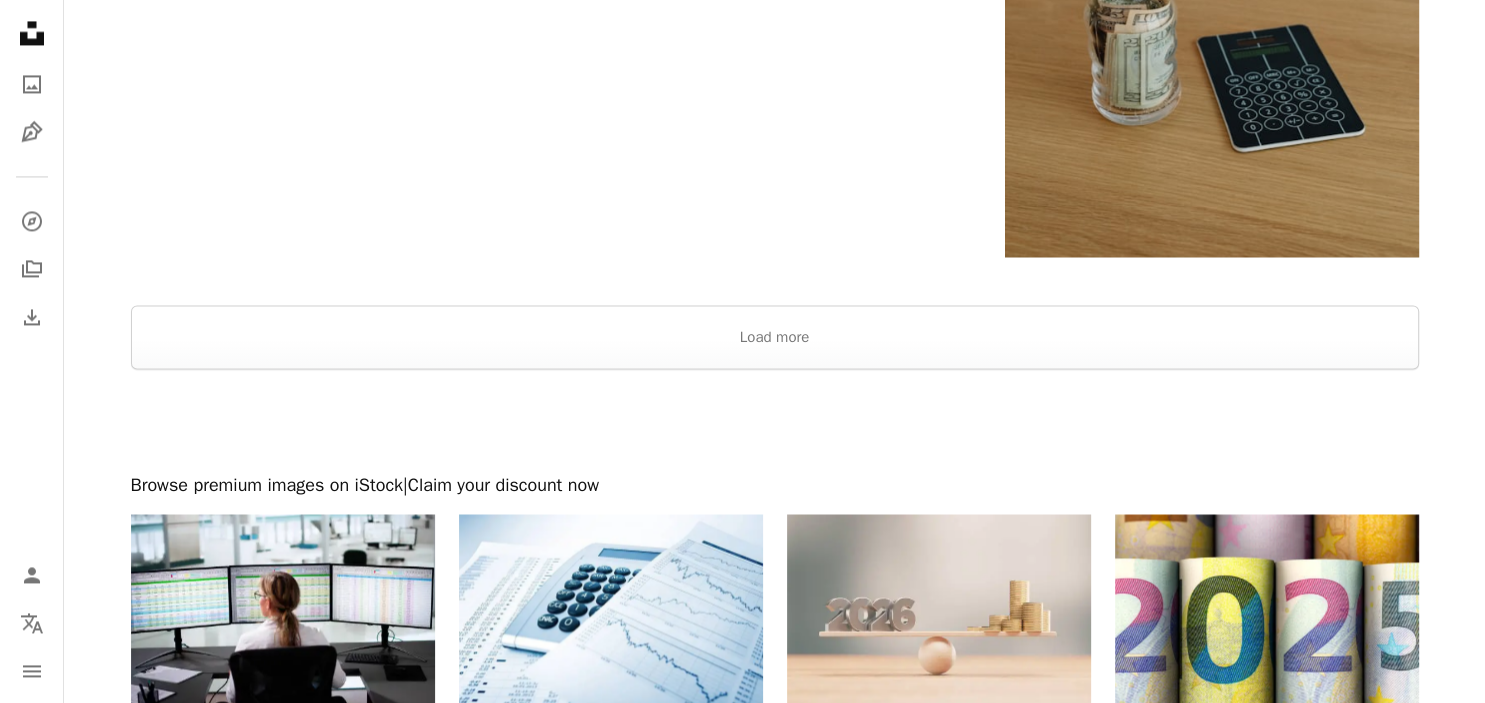 scroll, scrollTop: 3168, scrollLeft: 0, axis: vertical 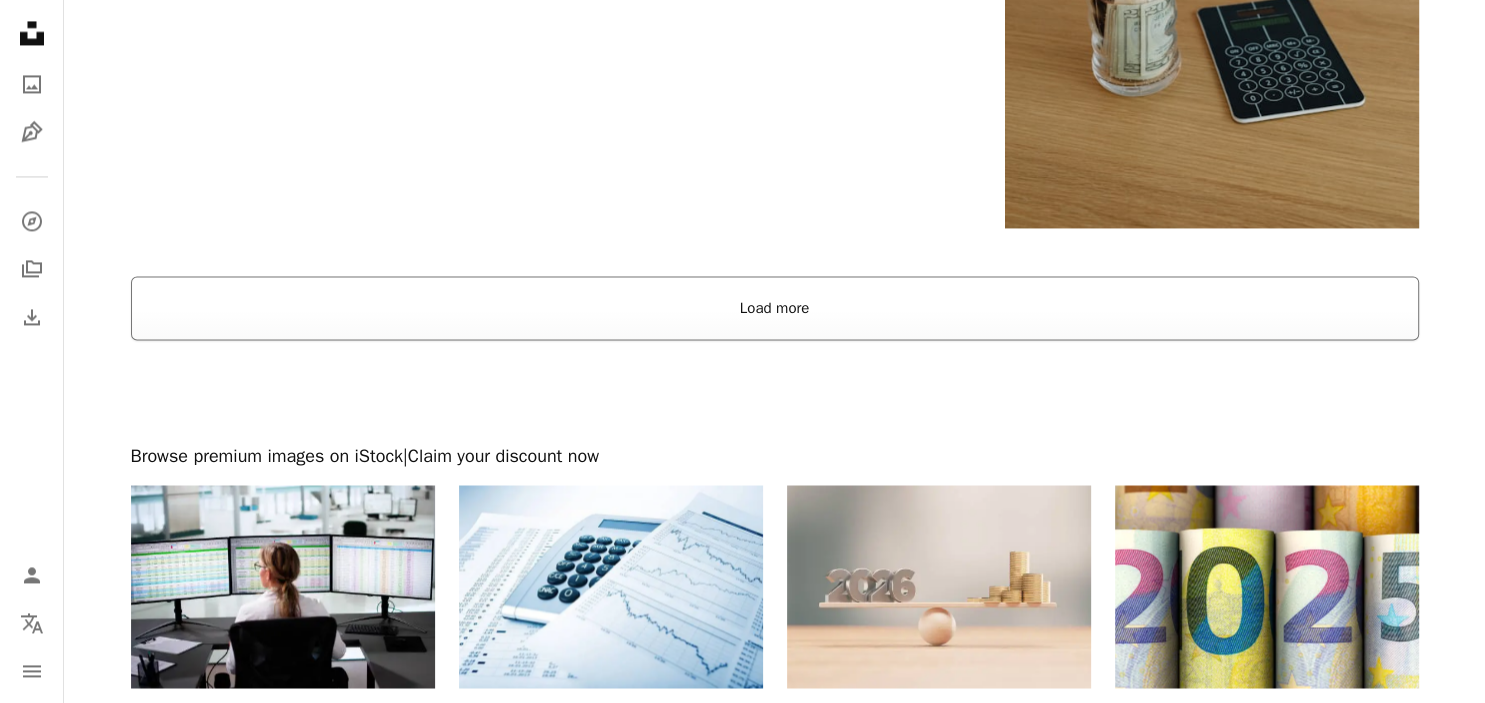 click on "Load more" at bounding box center [775, 308] 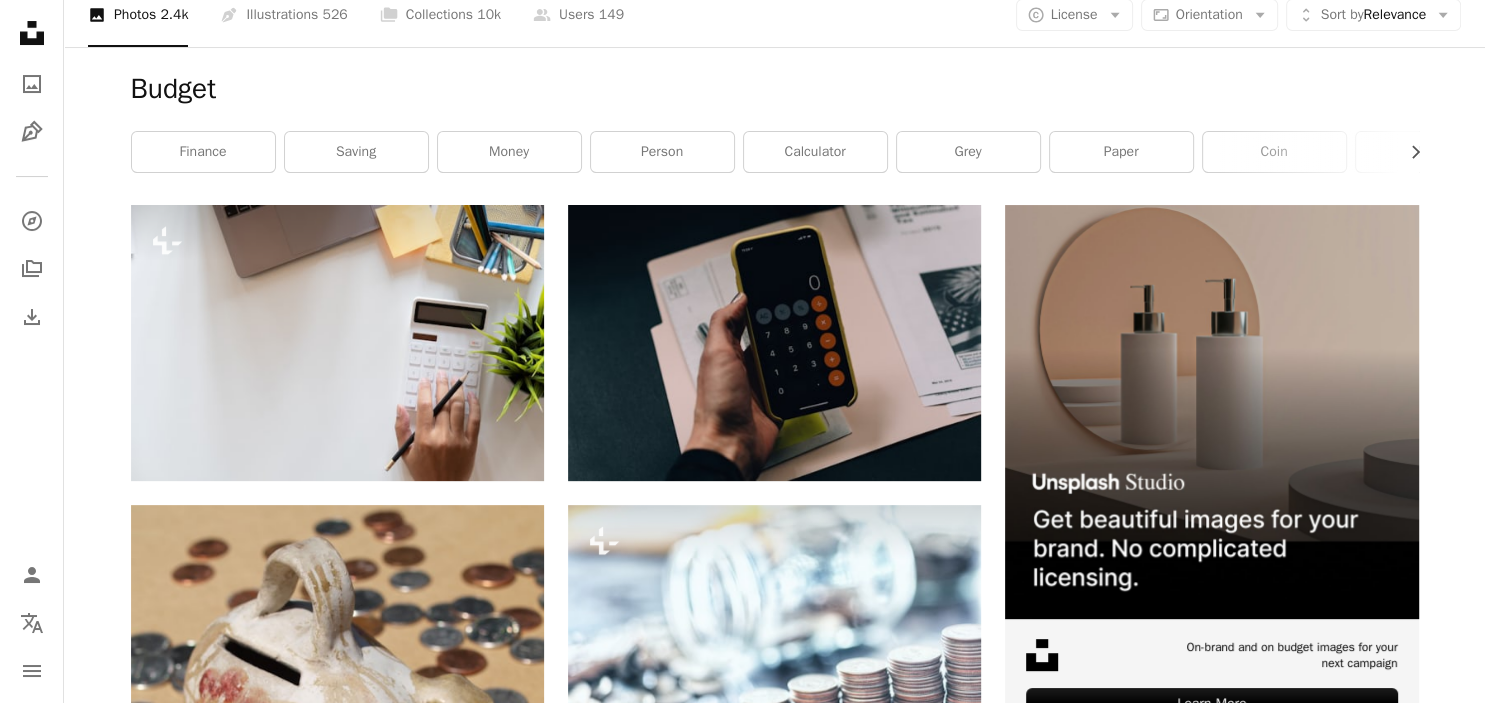 scroll, scrollTop: 316, scrollLeft: 0, axis: vertical 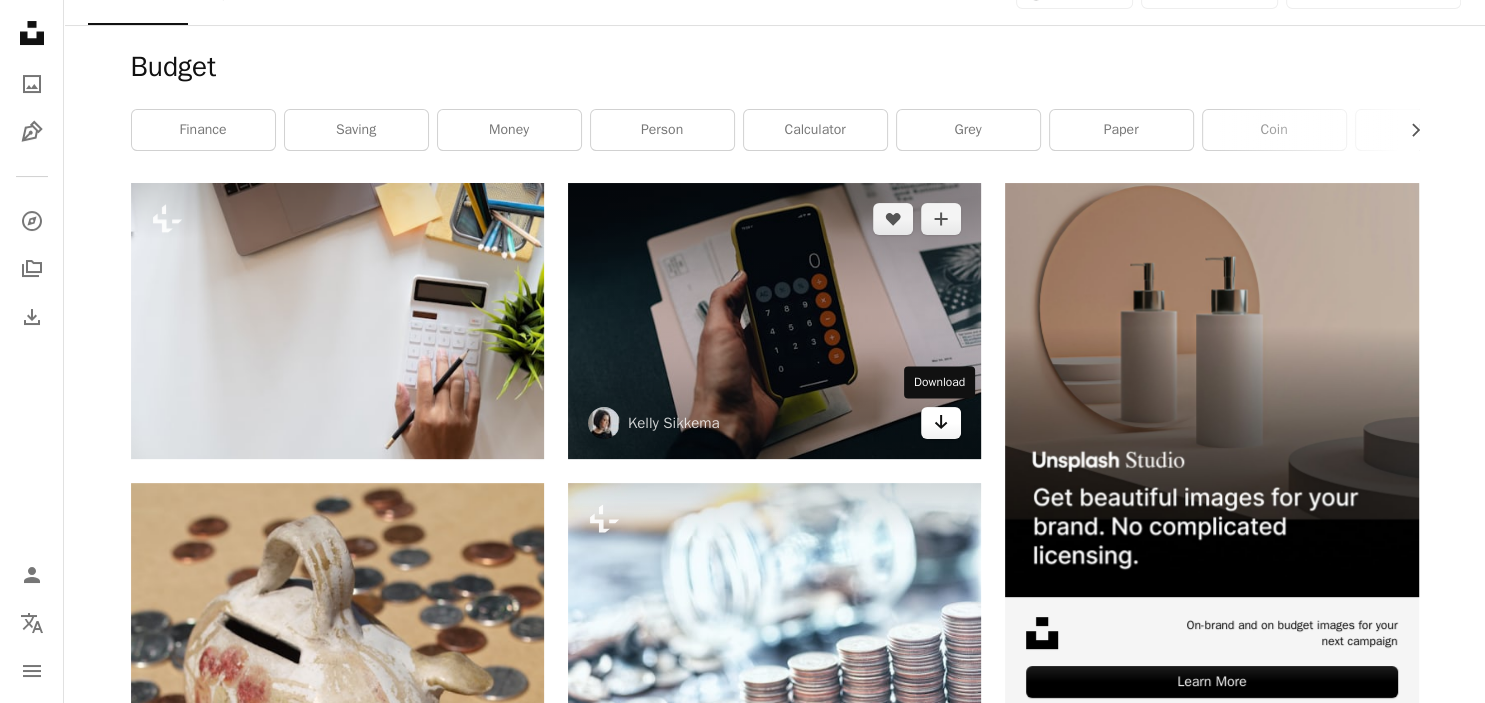 click on "Arrow pointing down" 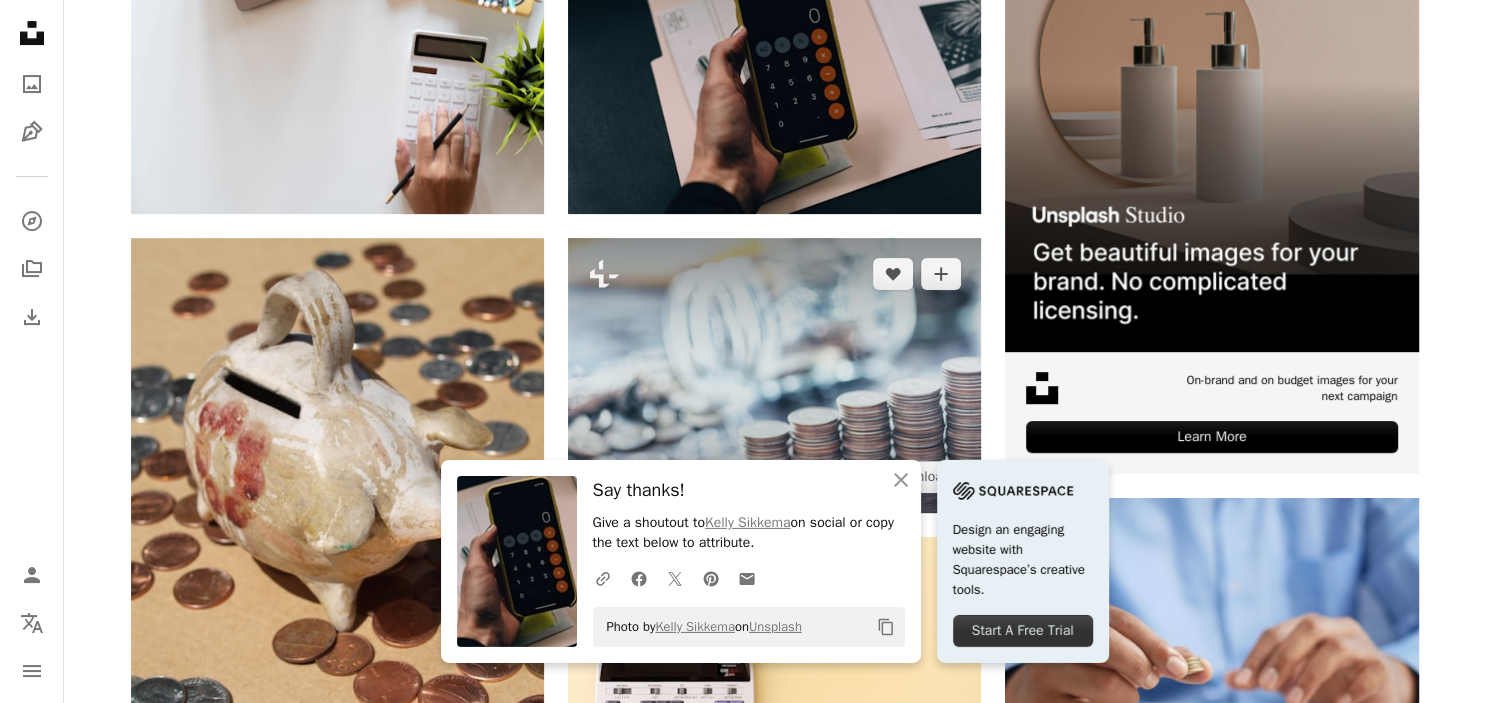 scroll, scrollTop: 633, scrollLeft: 0, axis: vertical 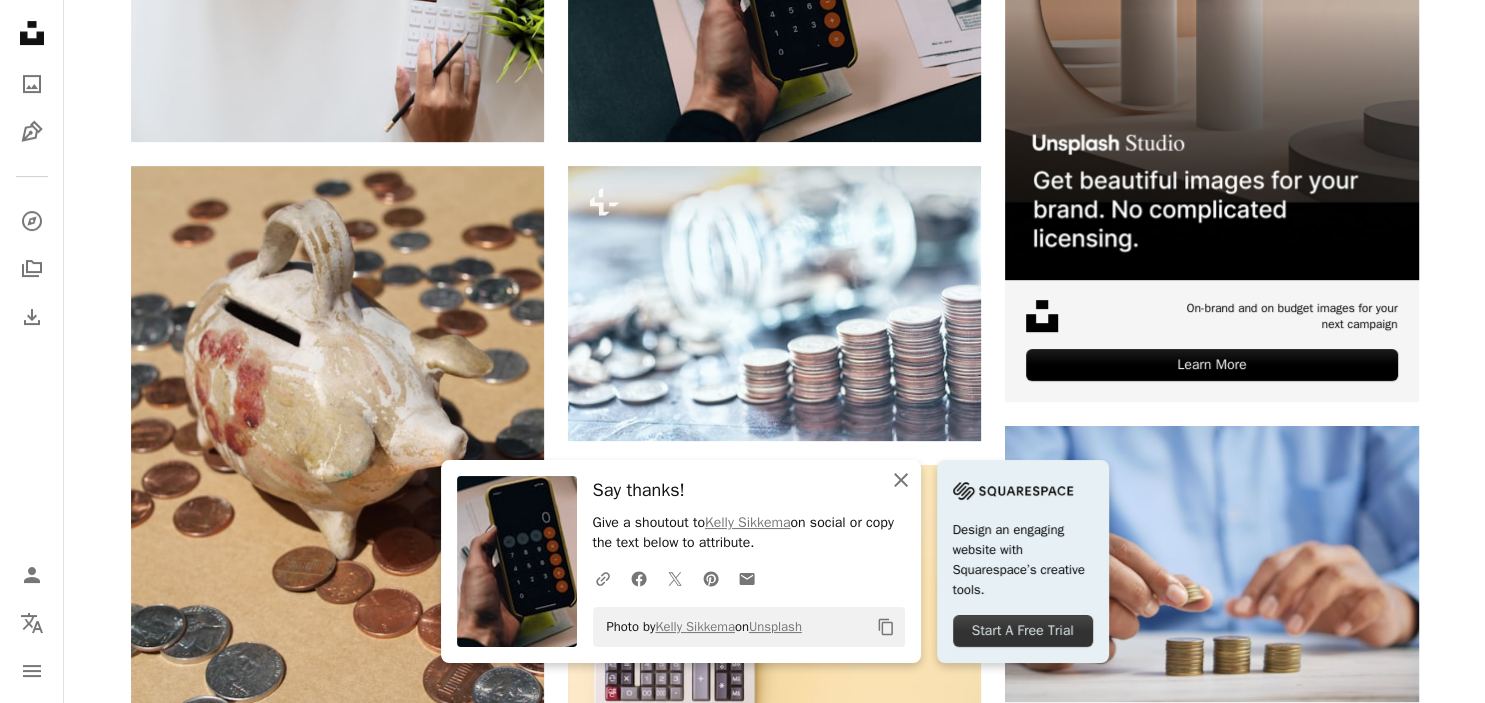 click 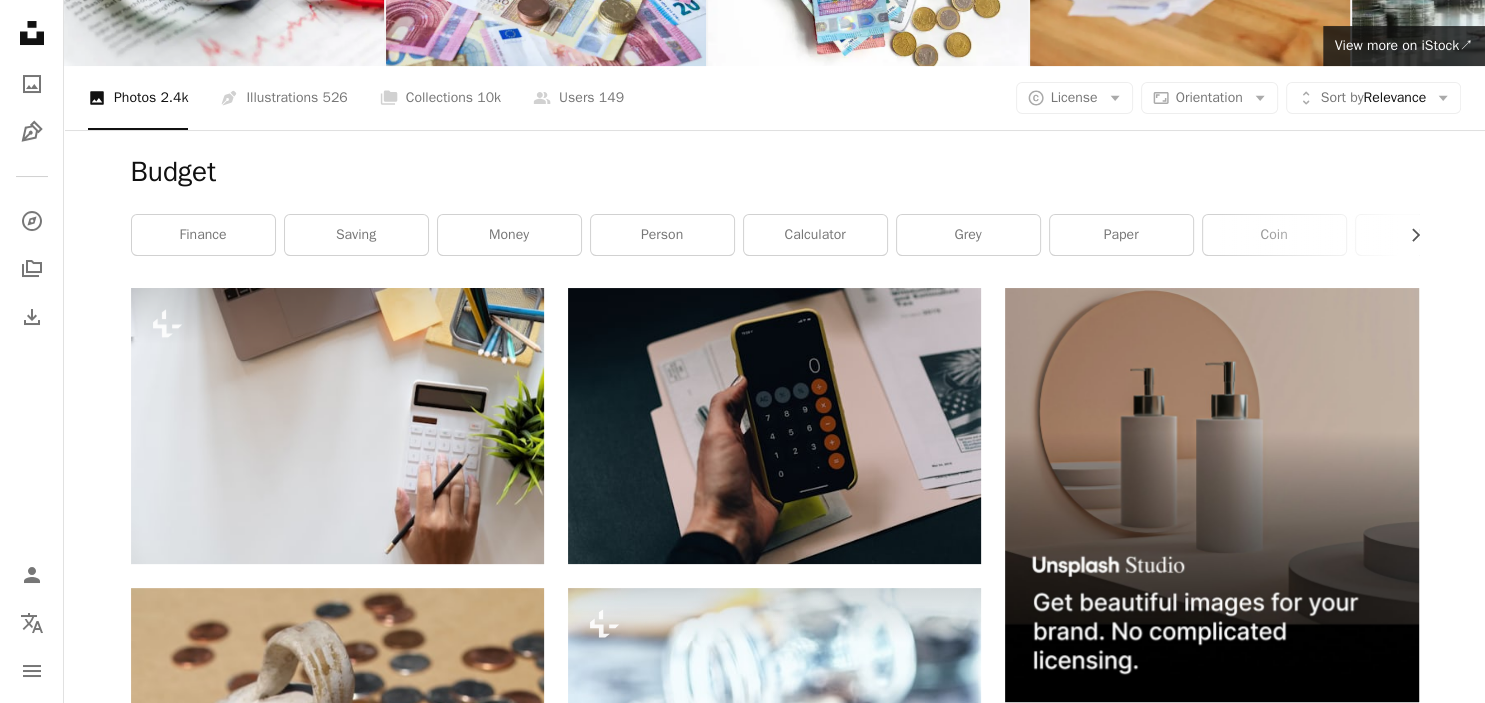 scroll, scrollTop: 0, scrollLeft: 0, axis: both 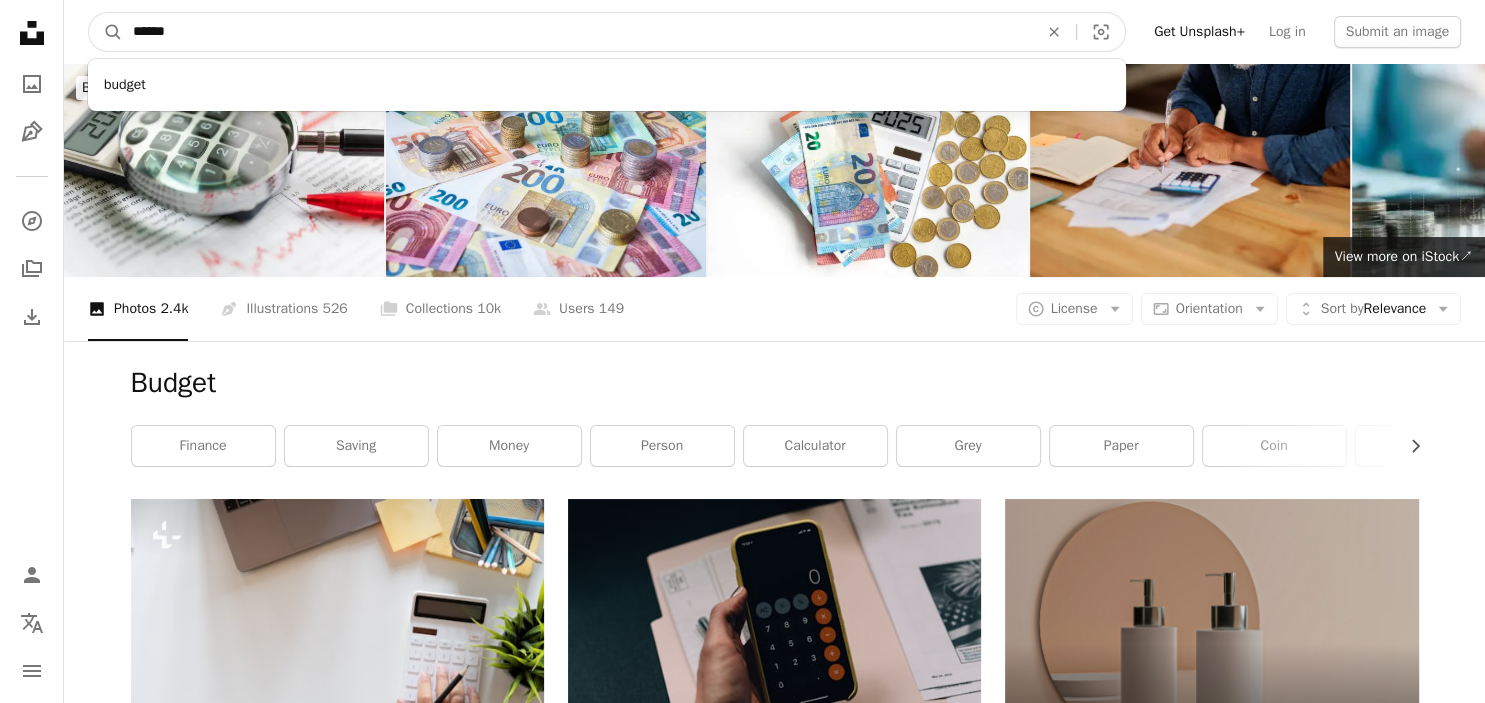 drag, startPoint x: 190, startPoint y: 26, endPoint x: 82, endPoint y: 31, distance: 108.11568 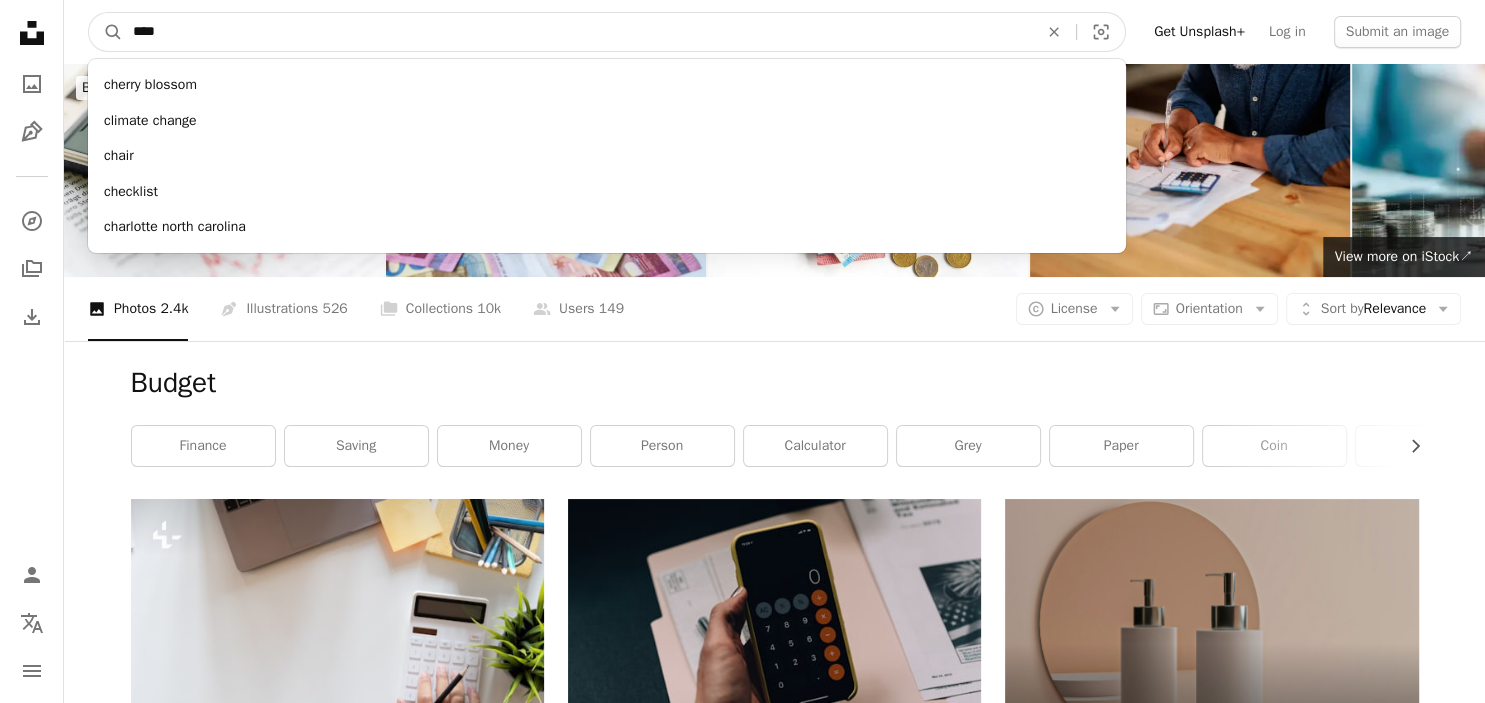type on "*****" 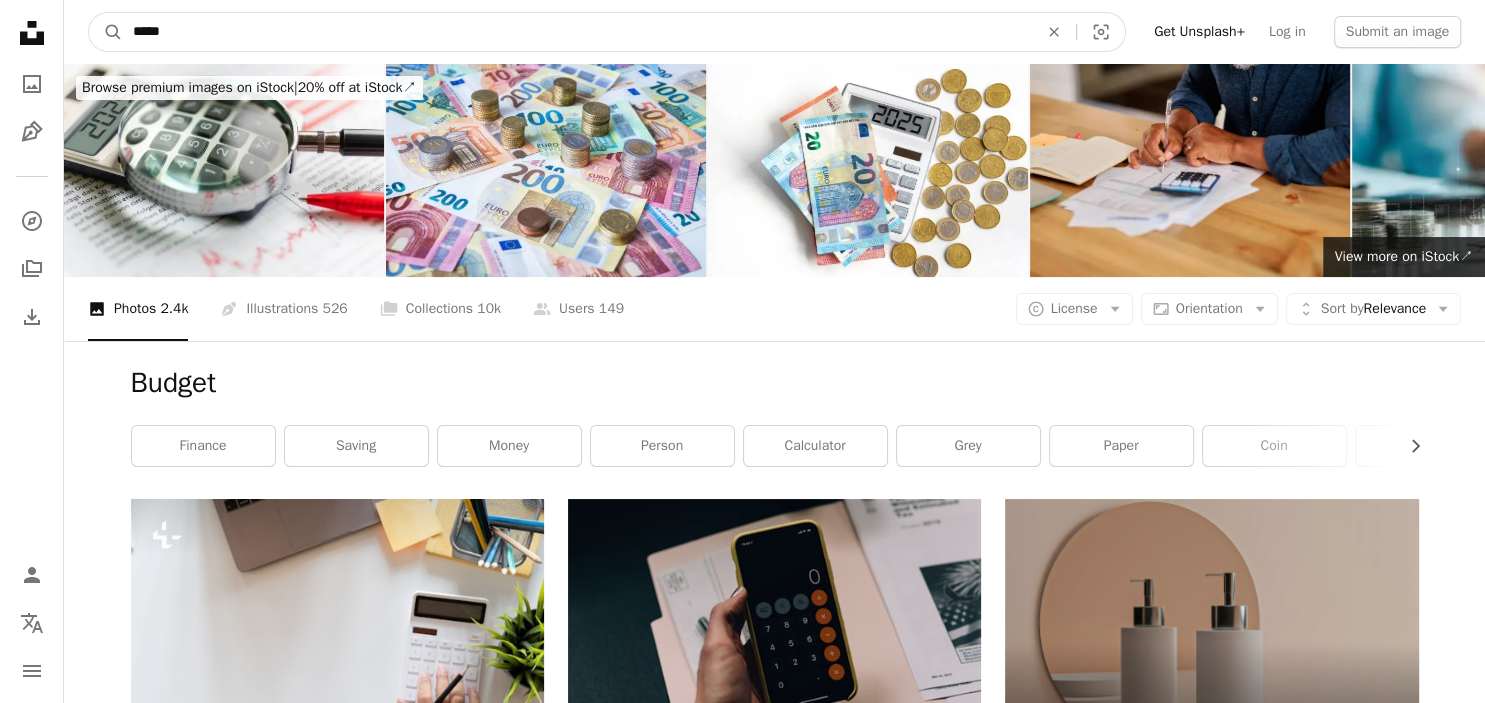 click on "A magnifying glass" at bounding box center (106, 32) 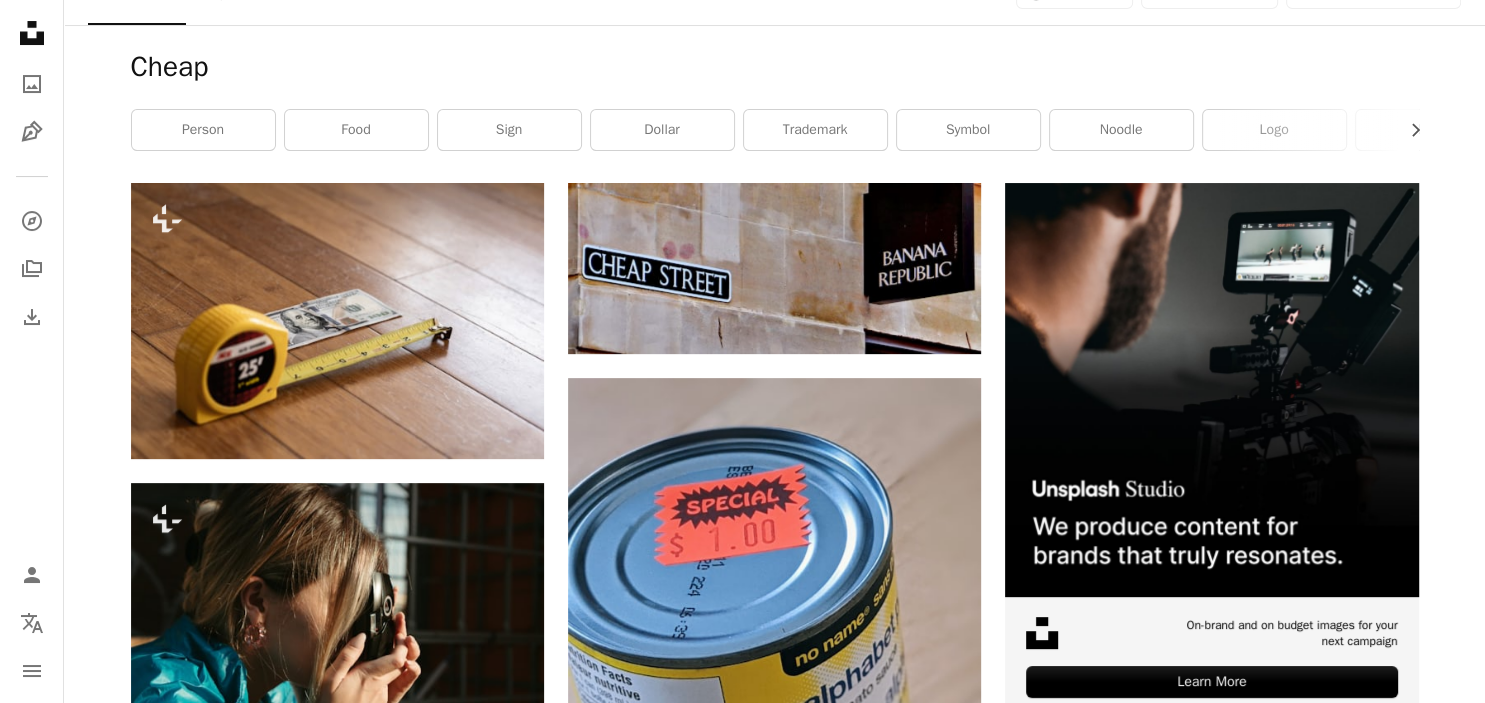scroll, scrollTop: 0, scrollLeft: 0, axis: both 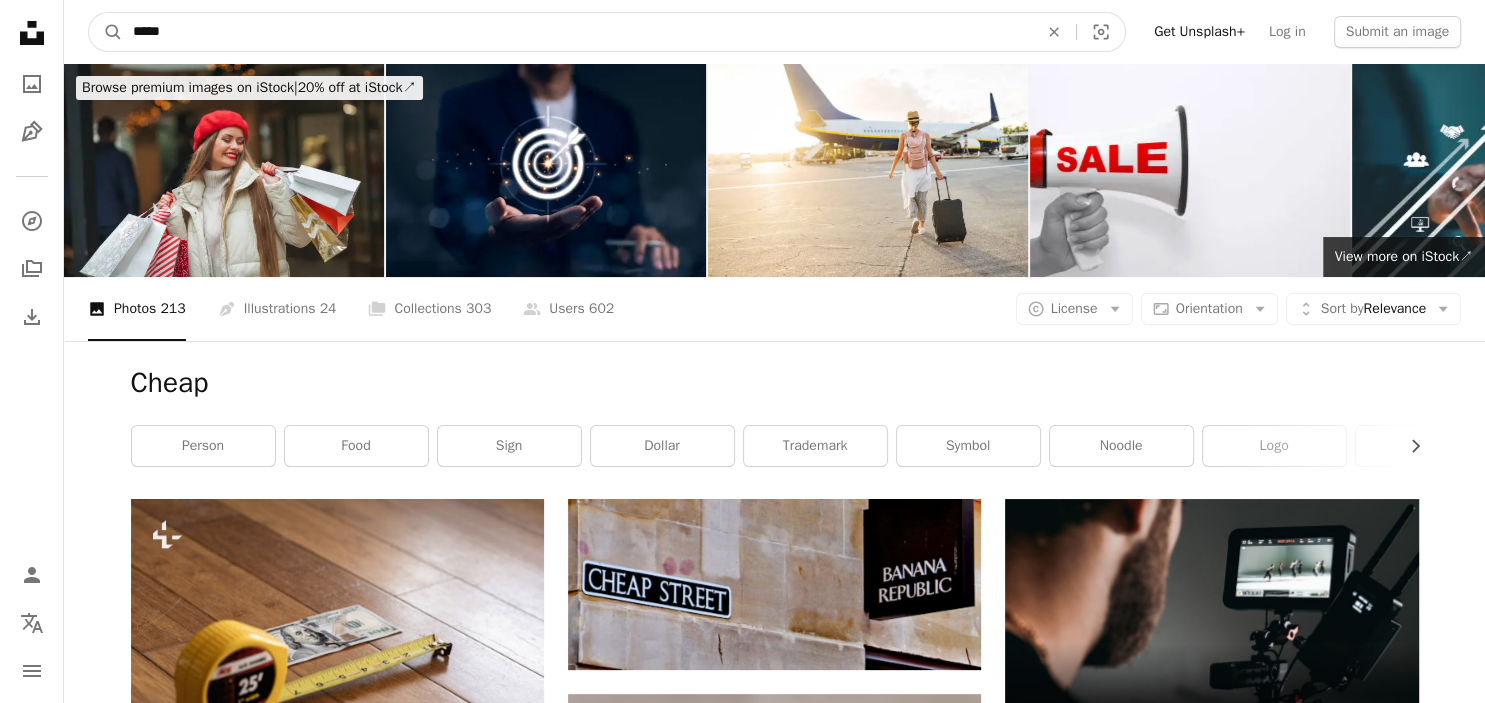 drag, startPoint x: 159, startPoint y: 39, endPoint x: 126, endPoint y: 39, distance: 33 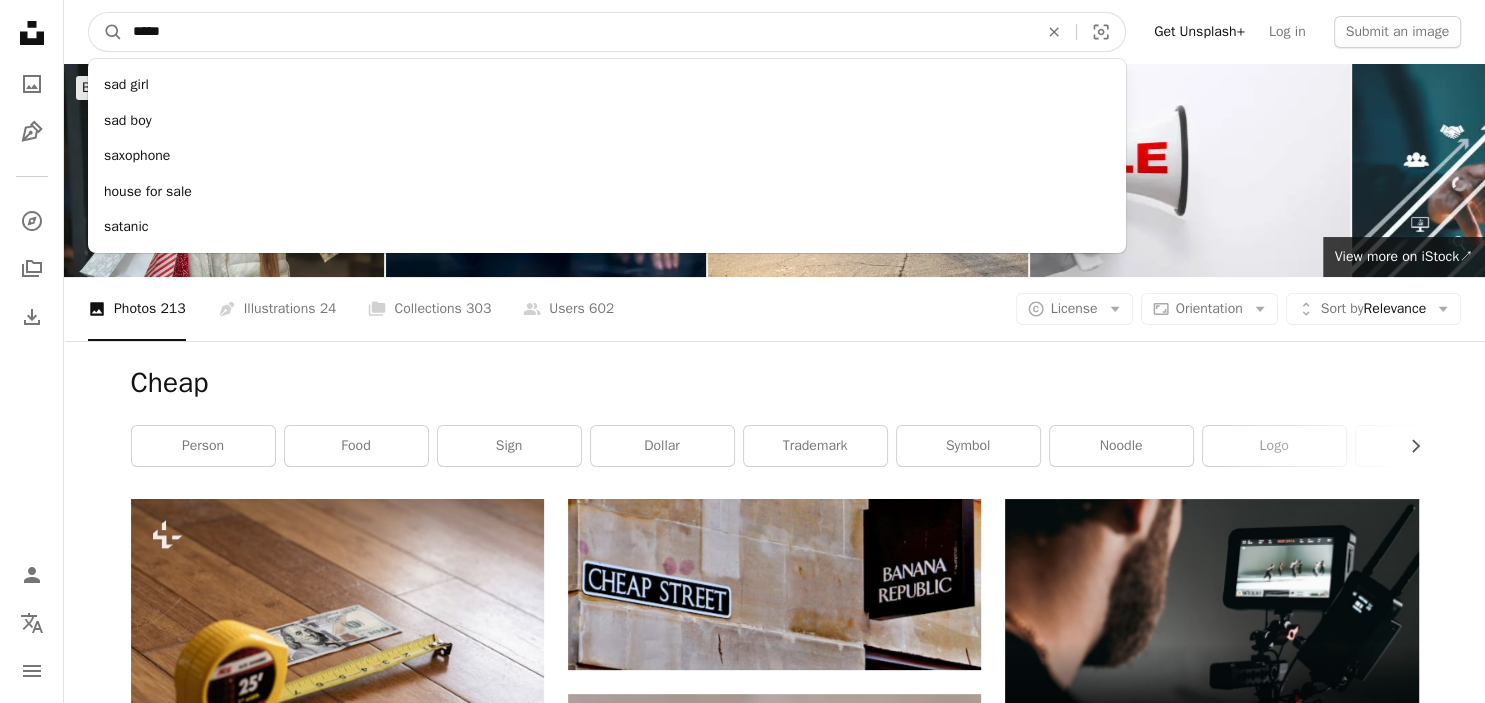 type on "*****" 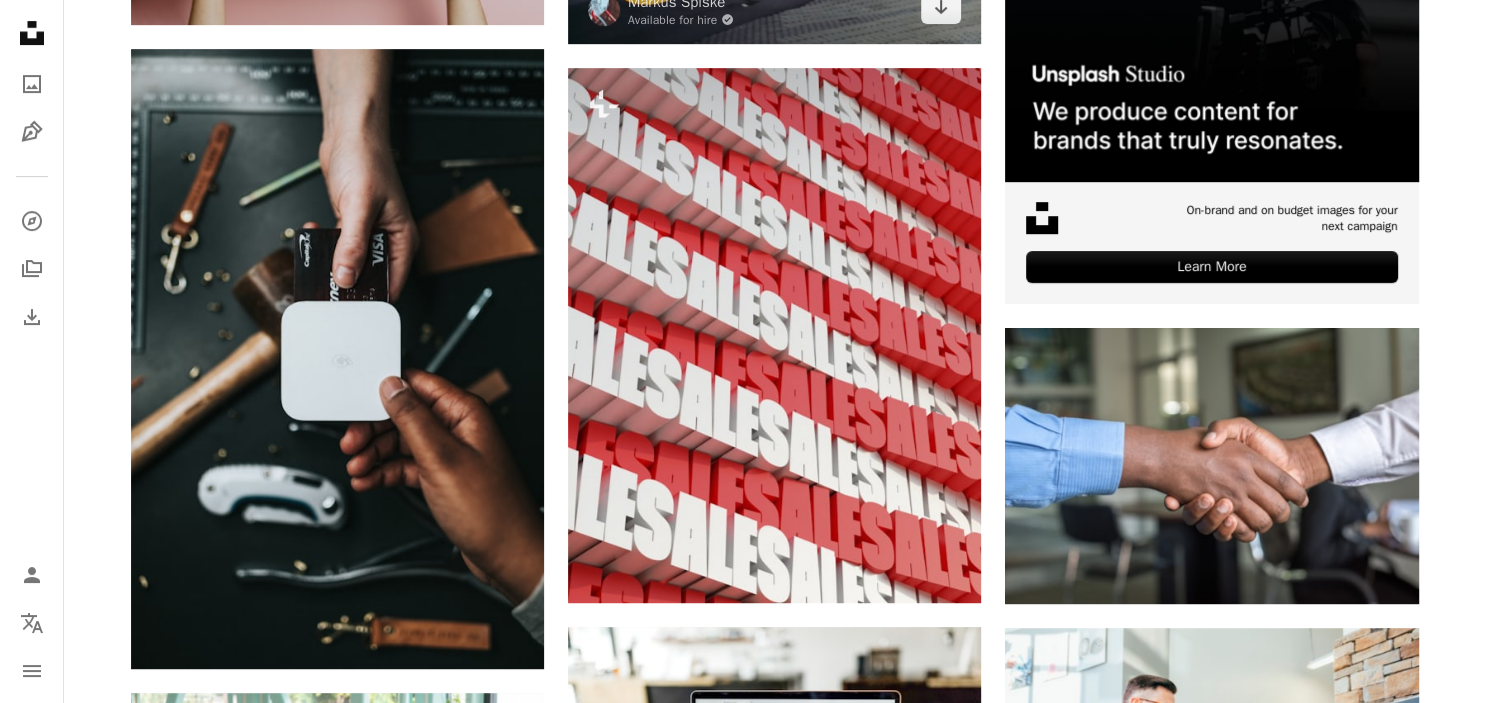scroll, scrollTop: 316, scrollLeft: 0, axis: vertical 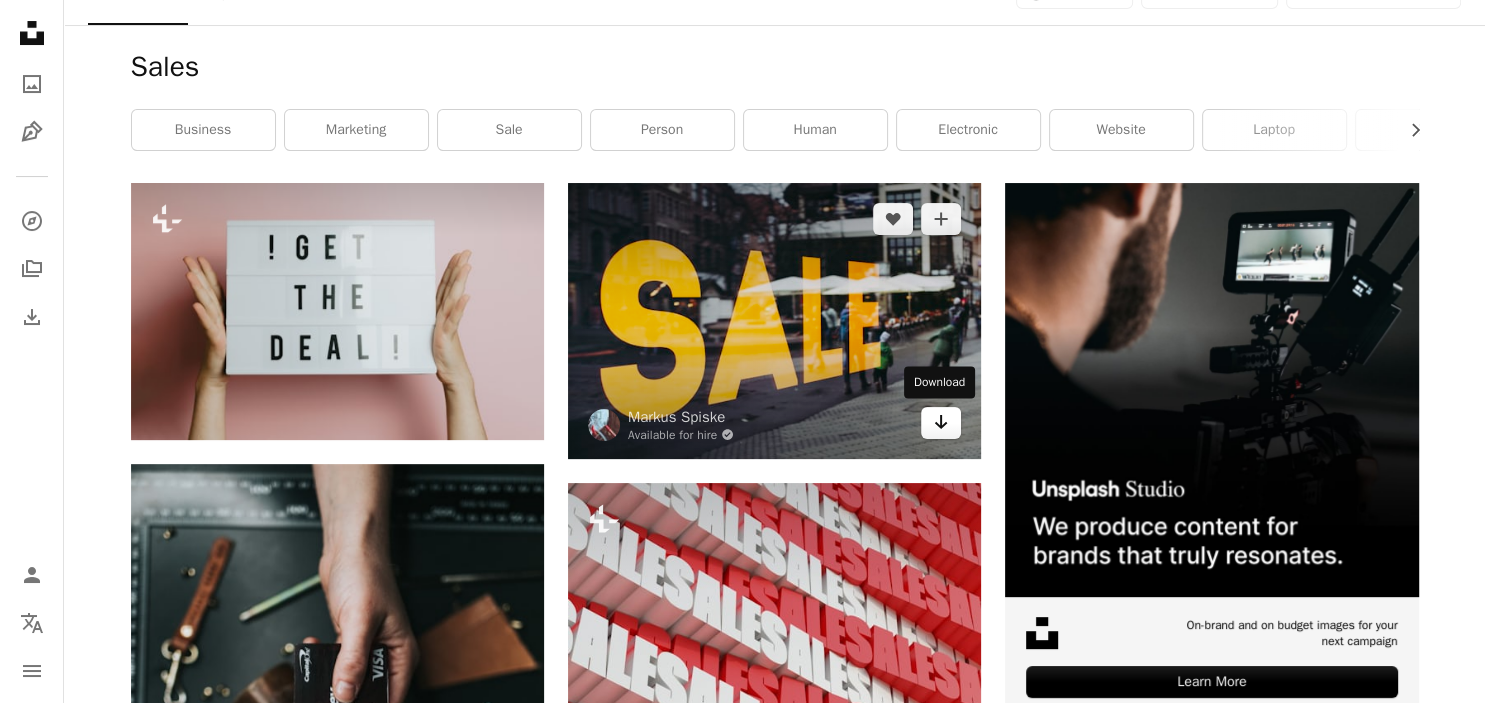 click 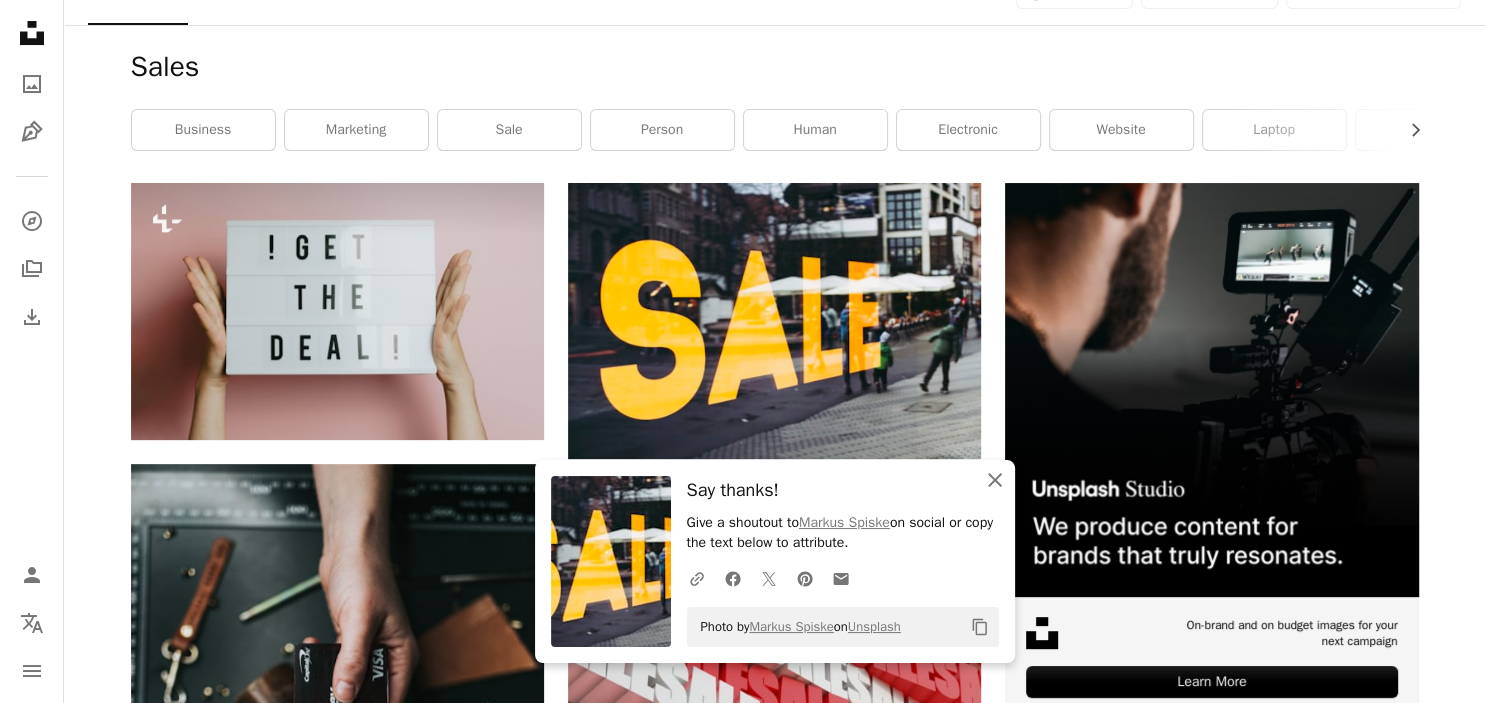 click 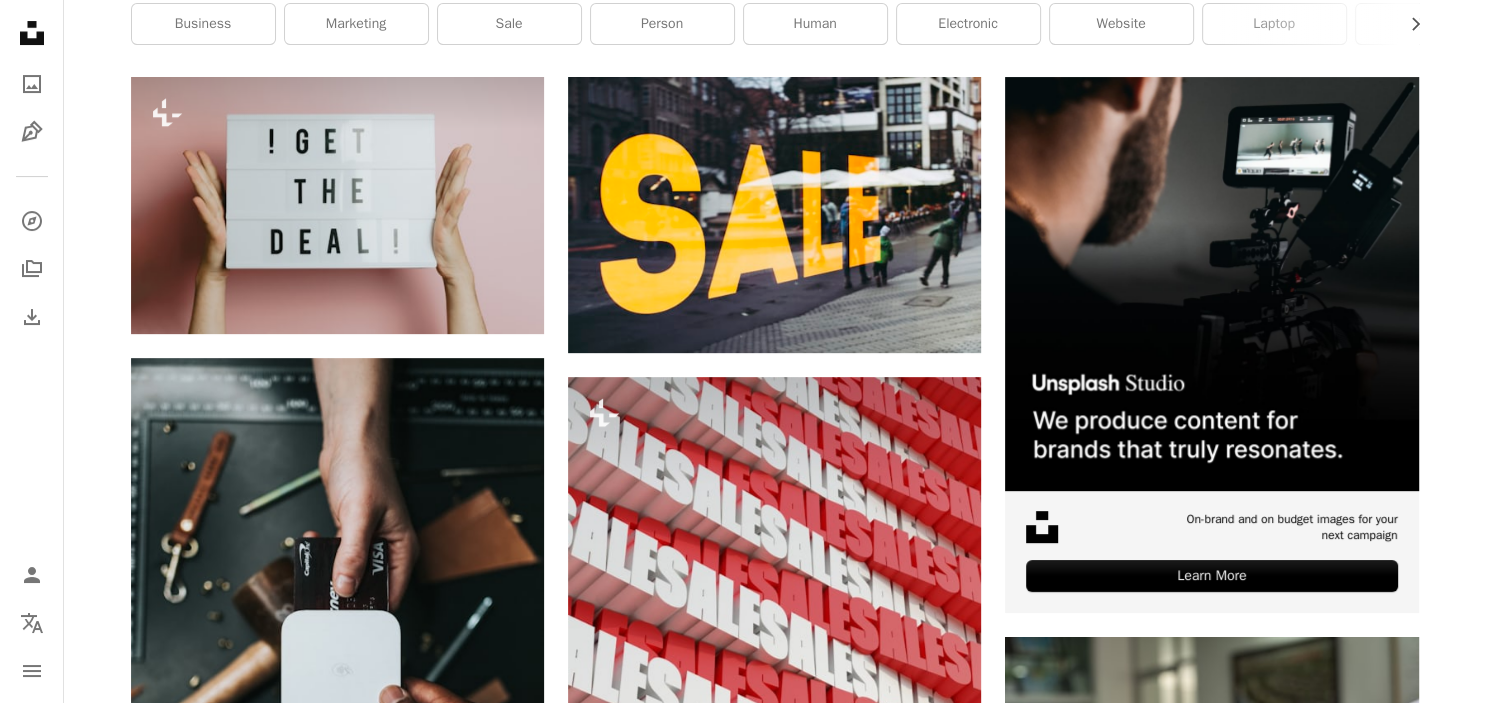 scroll, scrollTop: 316, scrollLeft: 0, axis: vertical 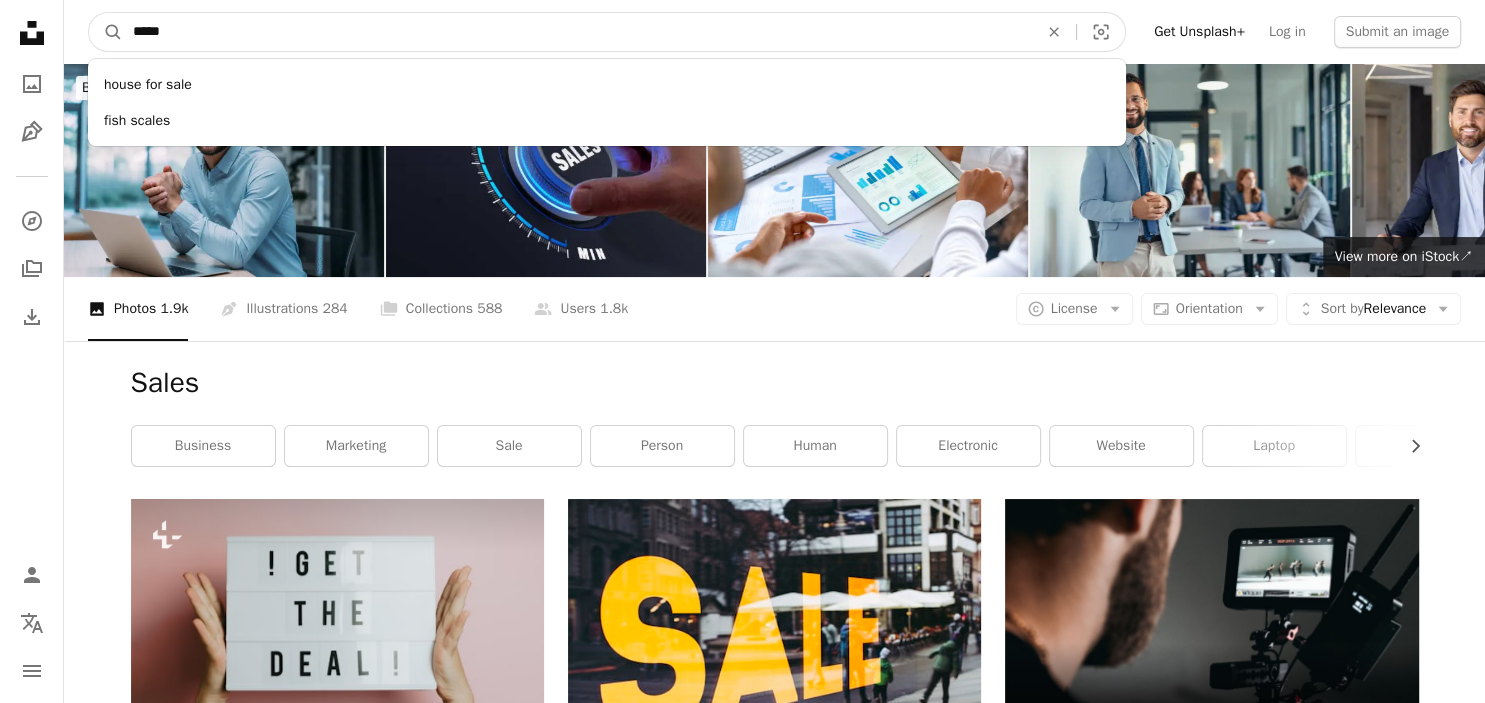 drag, startPoint x: 218, startPoint y: 47, endPoint x: 132, endPoint y: 34, distance: 86.977005 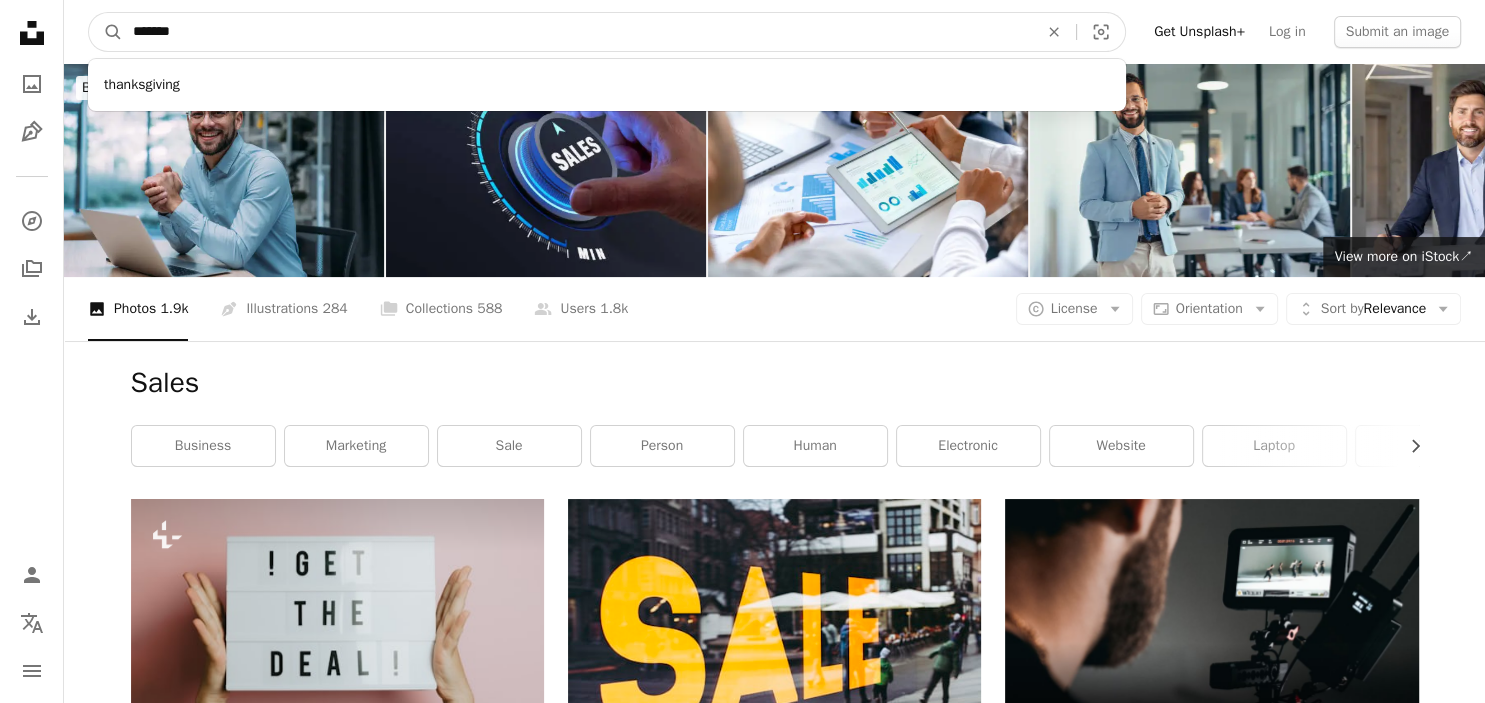type on "********" 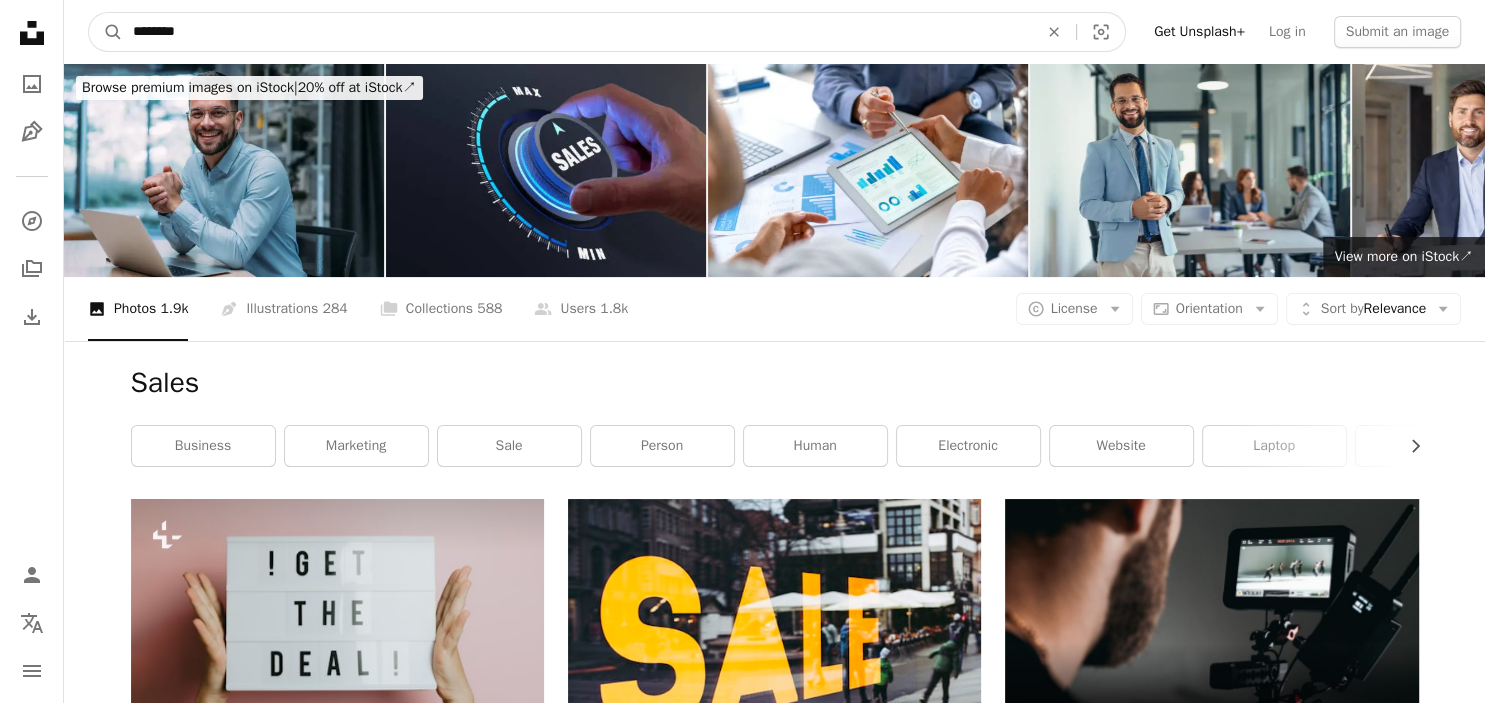 click on "A magnifying glass" at bounding box center [106, 32] 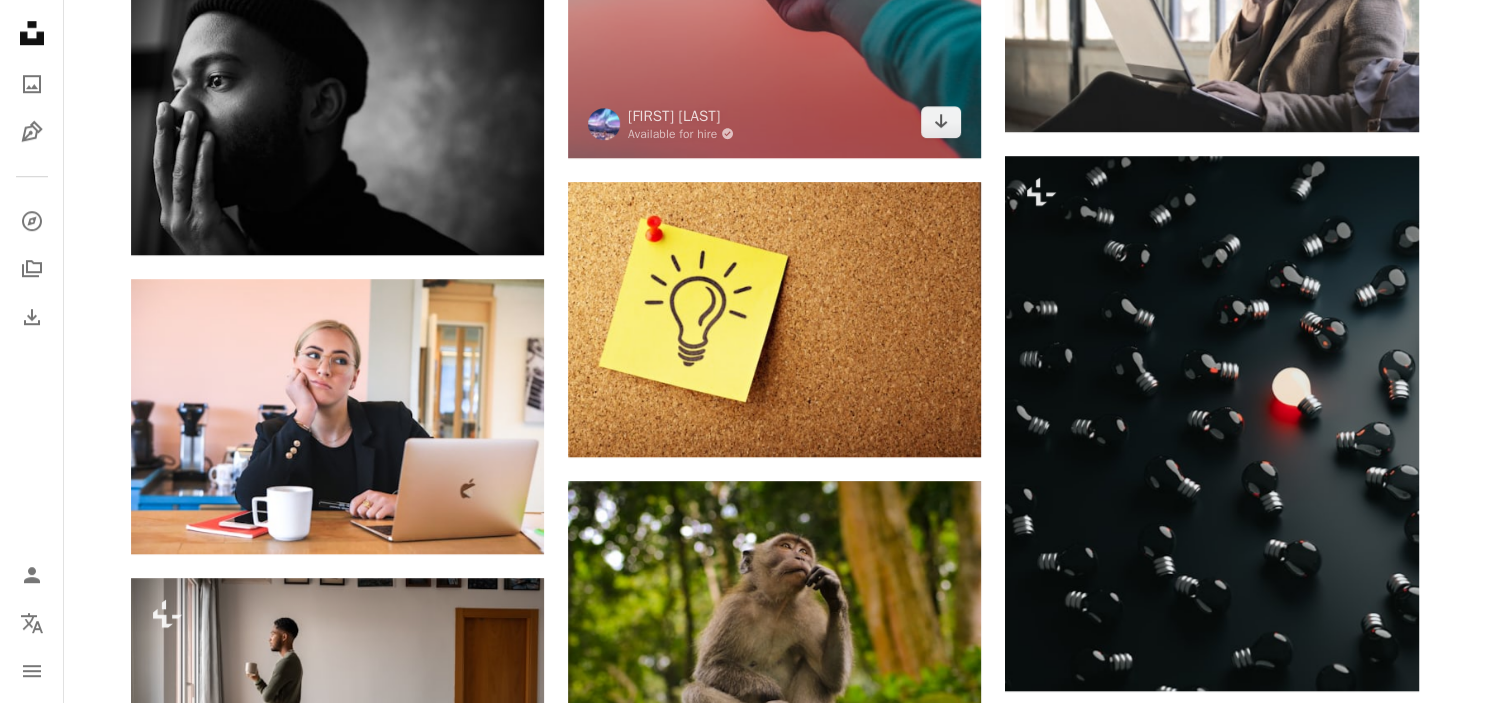scroll, scrollTop: 1584, scrollLeft: 0, axis: vertical 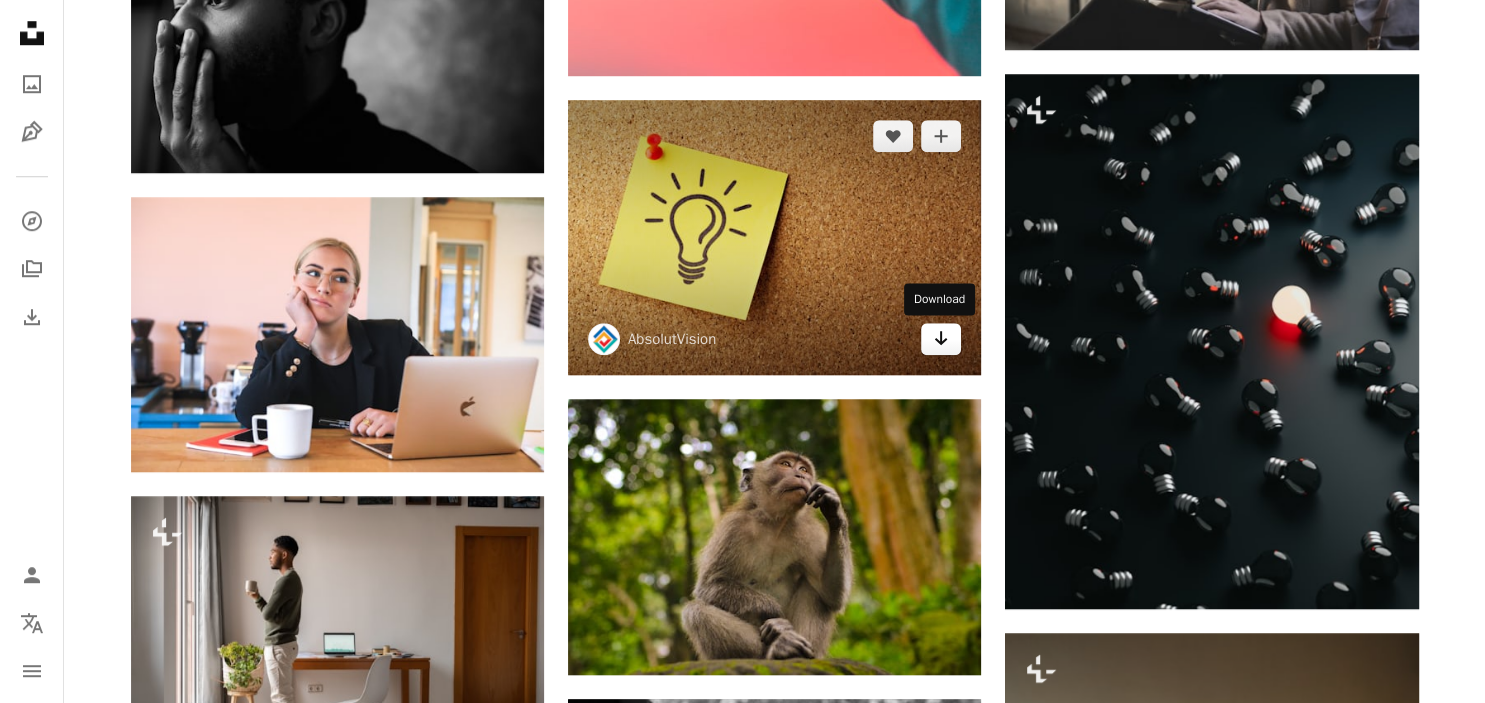 click on "Arrow pointing down" 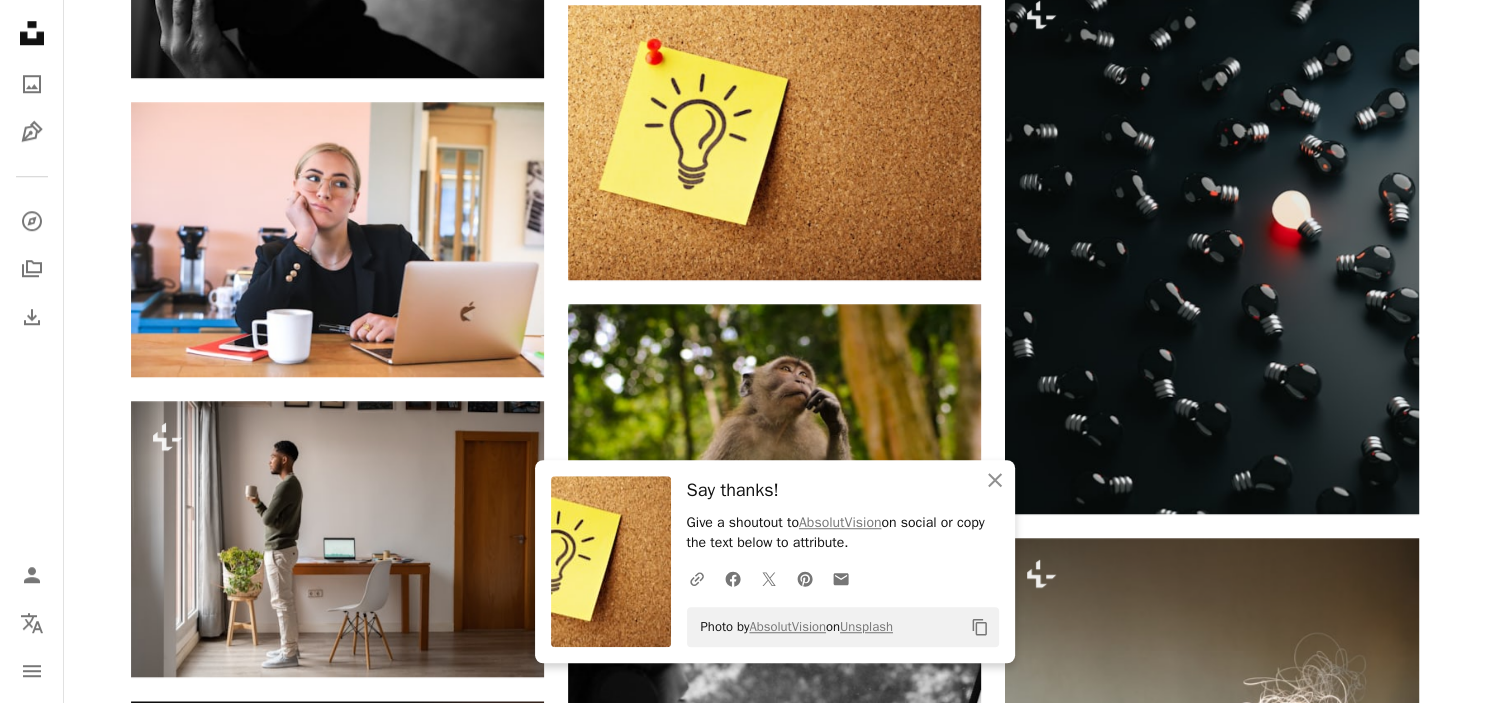 scroll, scrollTop: 1689, scrollLeft: 0, axis: vertical 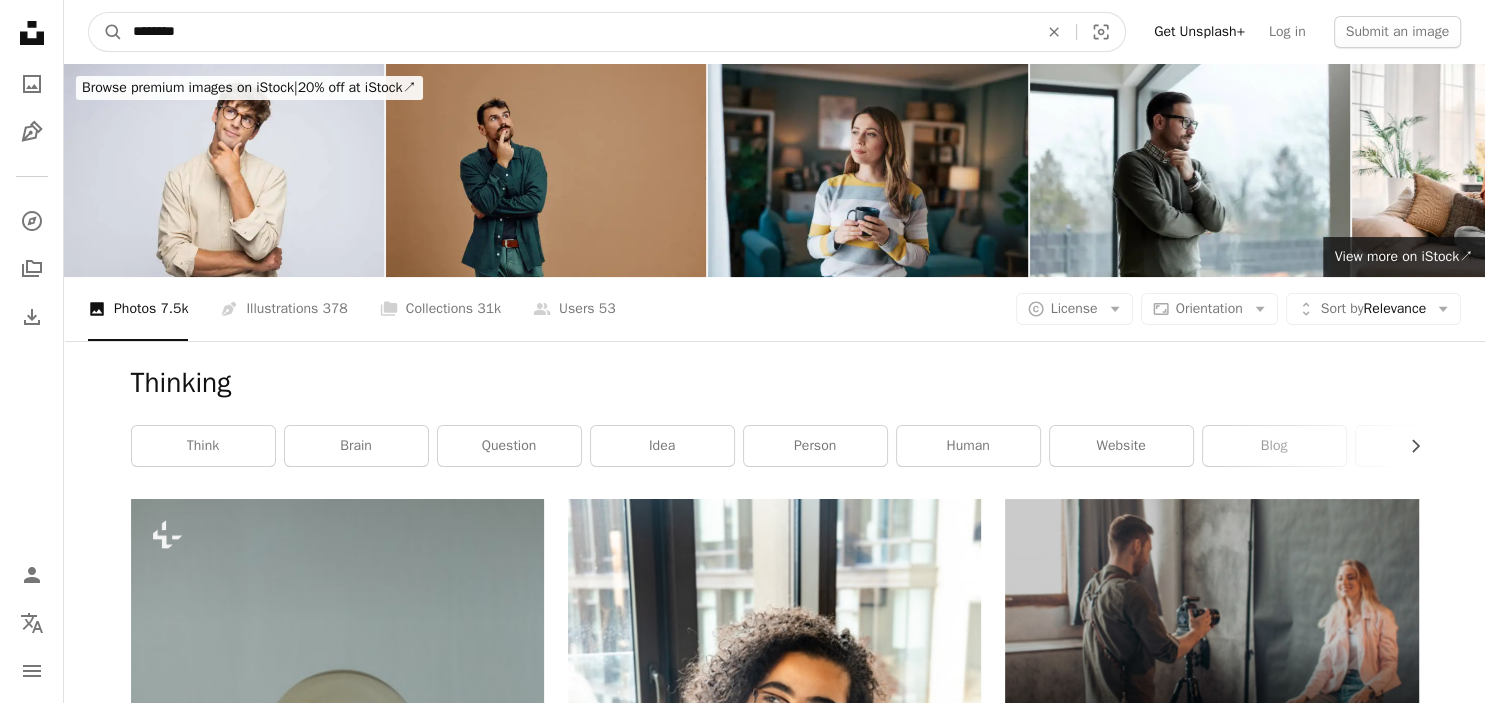 drag, startPoint x: 223, startPoint y: 35, endPoint x: 89, endPoint y: 17, distance: 135.20355 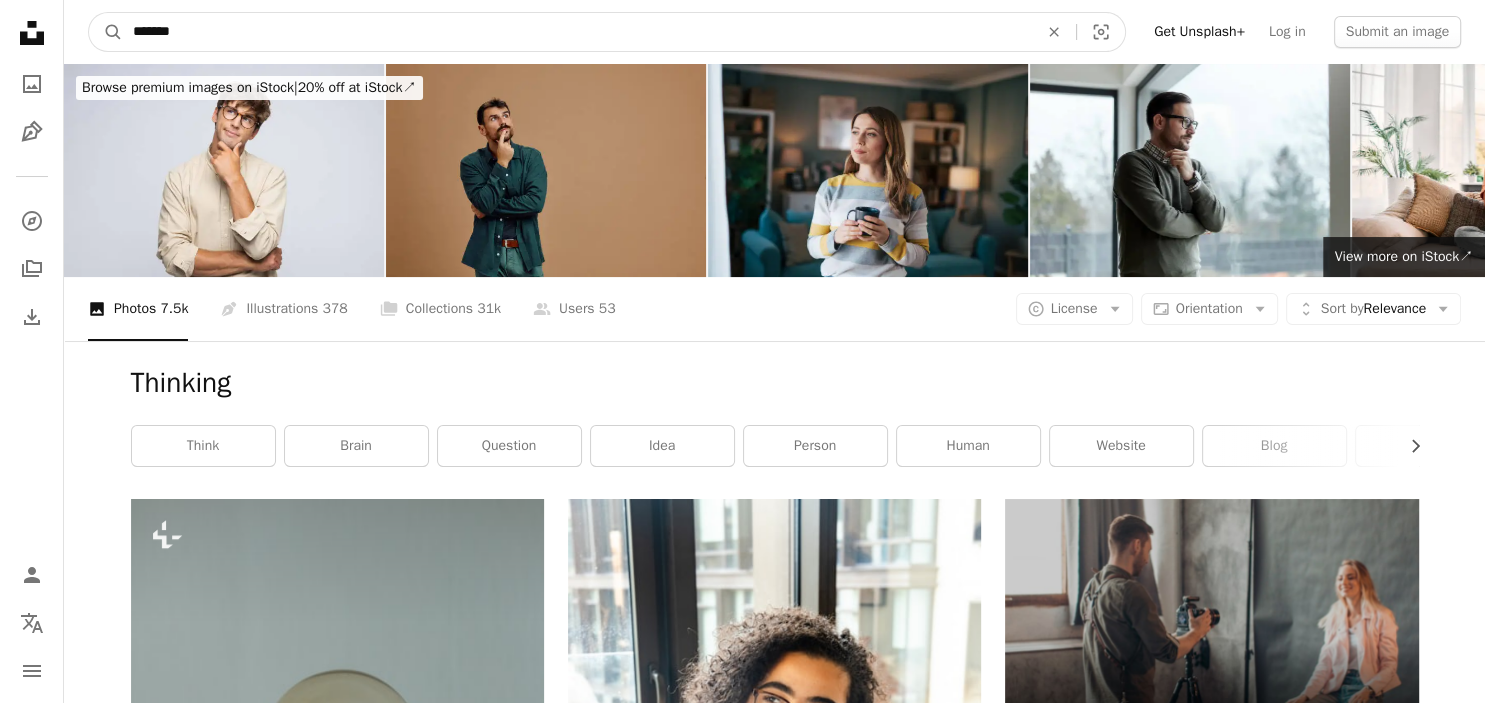 type on "********" 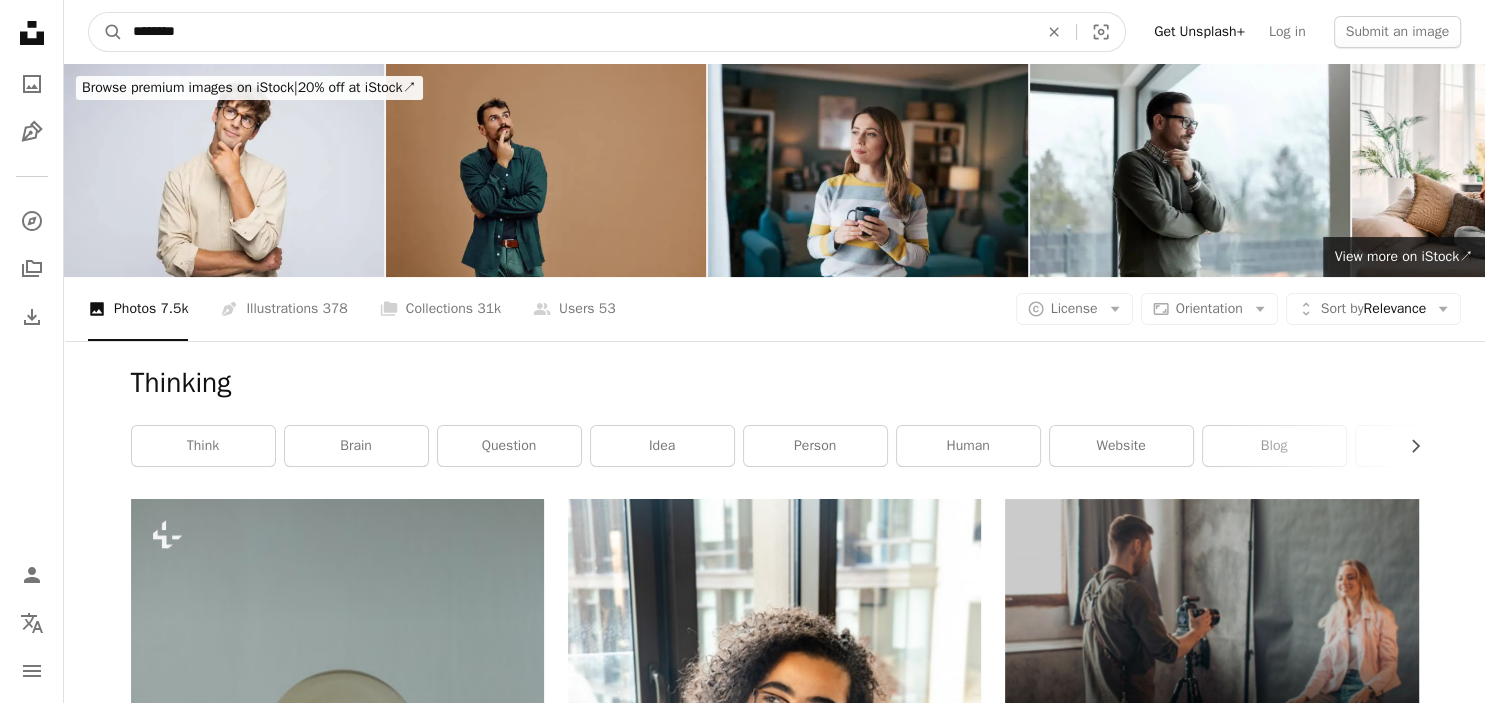 click on "A magnifying glass" at bounding box center (106, 32) 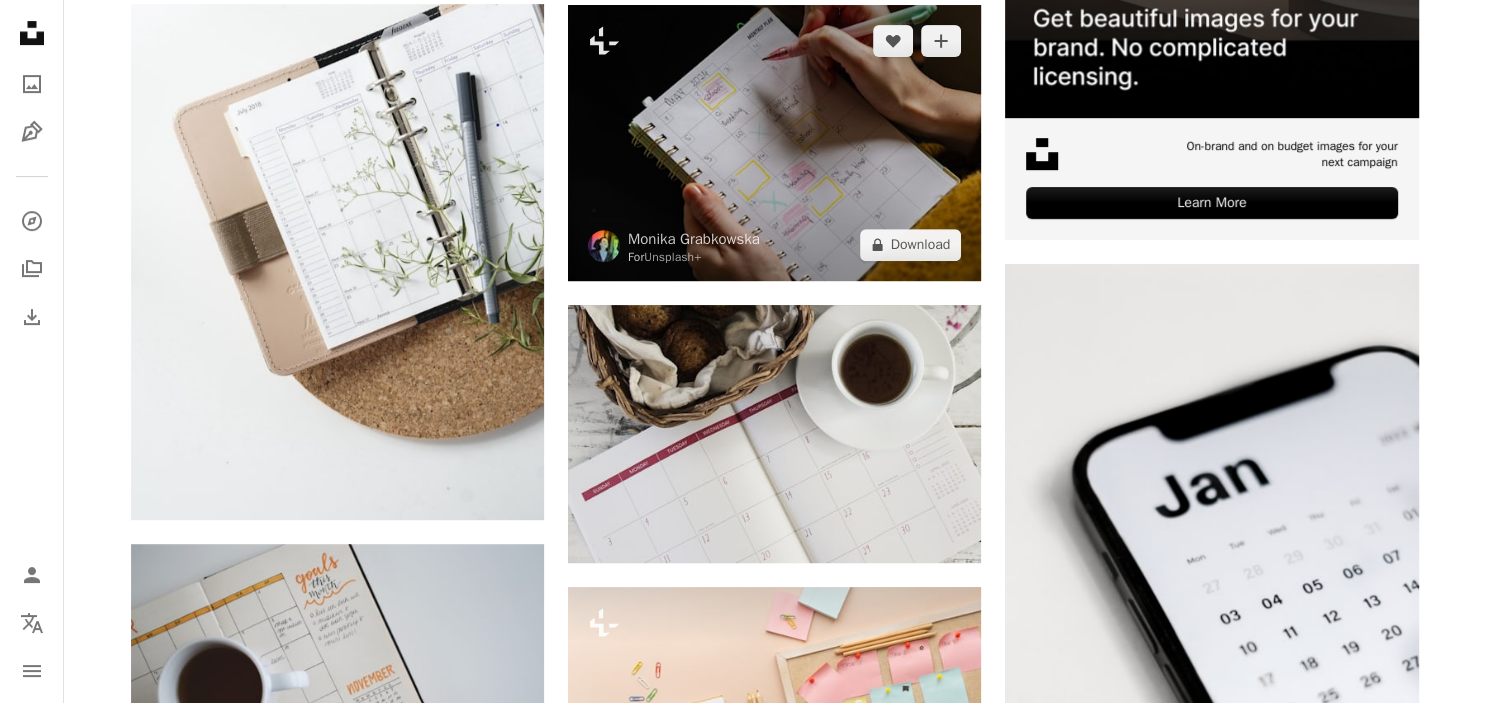 scroll, scrollTop: 739, scrollLeft: 0, axis: vertical 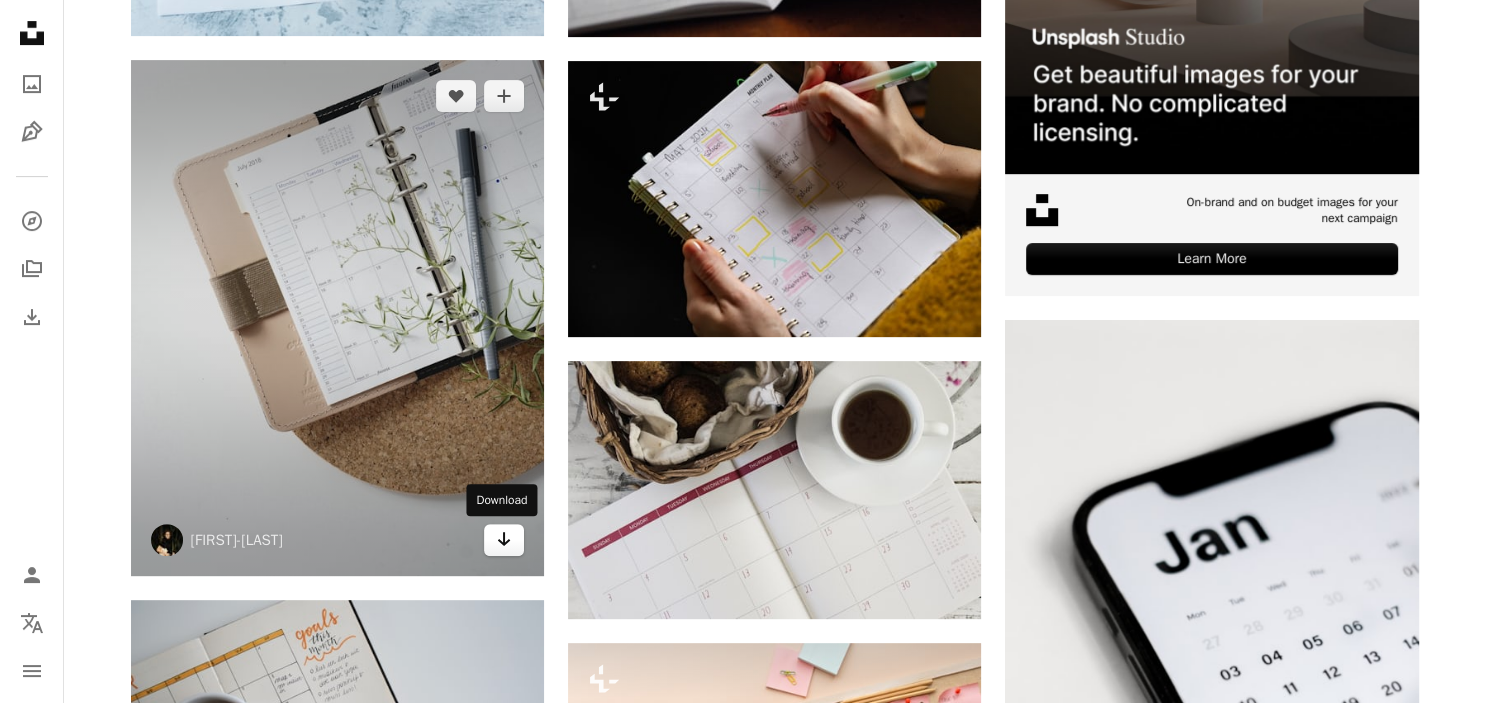 click on "Arrow pointing down" 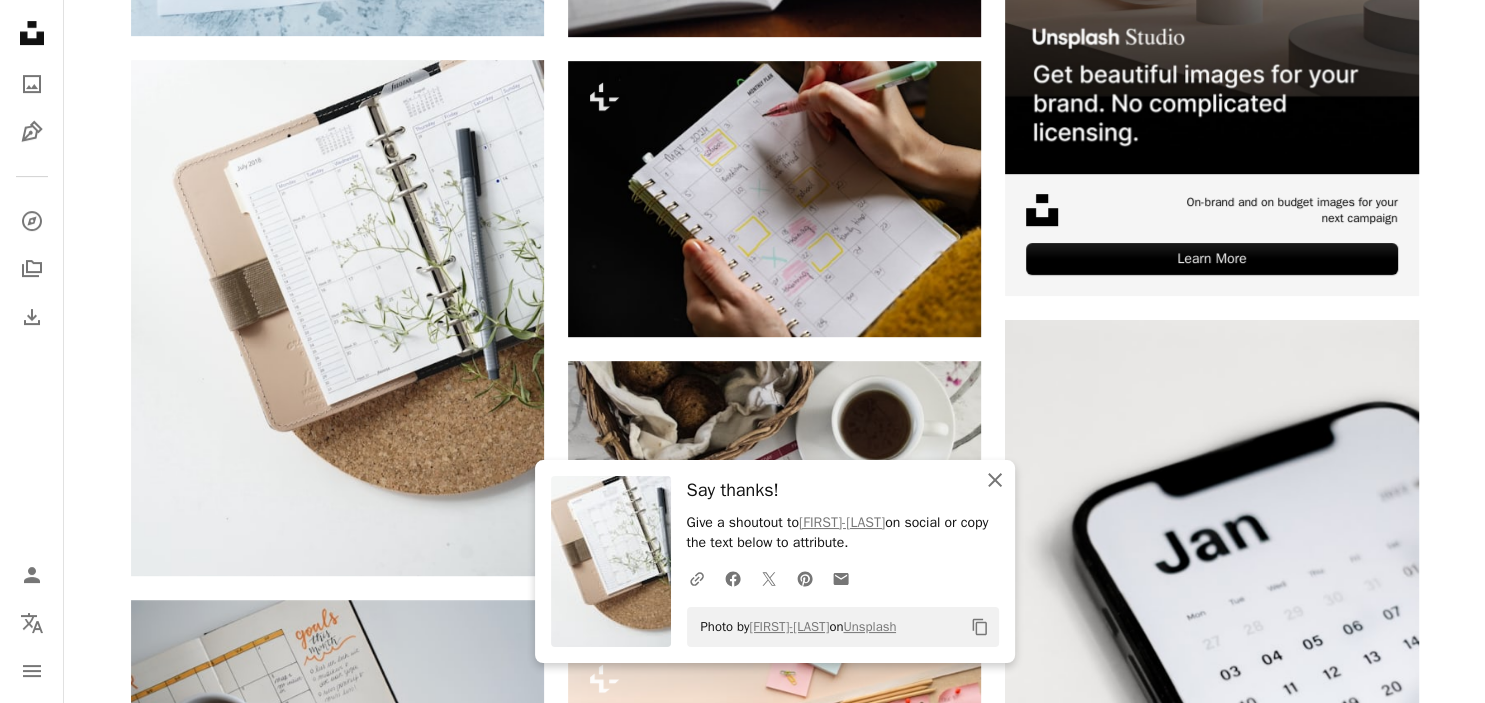 click on "An X shape" 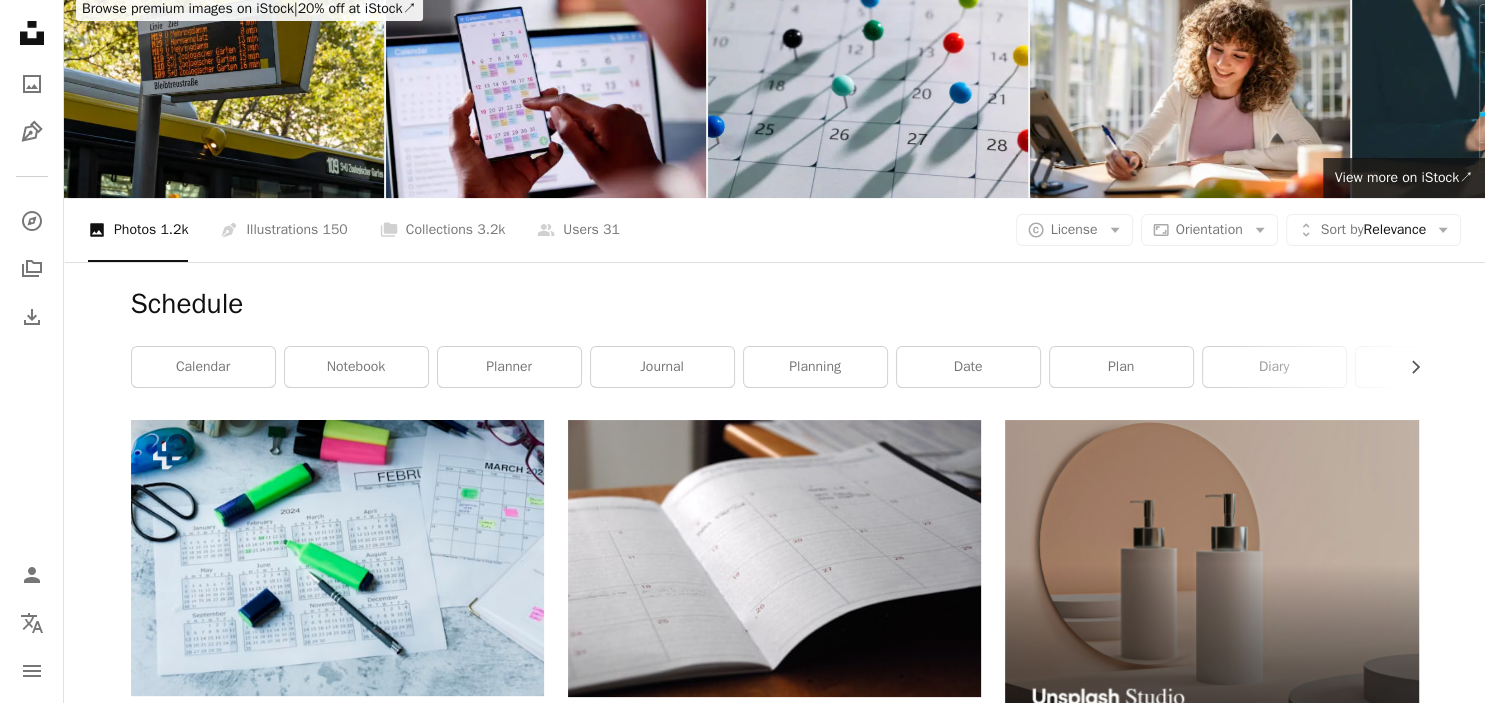scroll, scrollTop: 0, scrollLeft: 0, axis: both 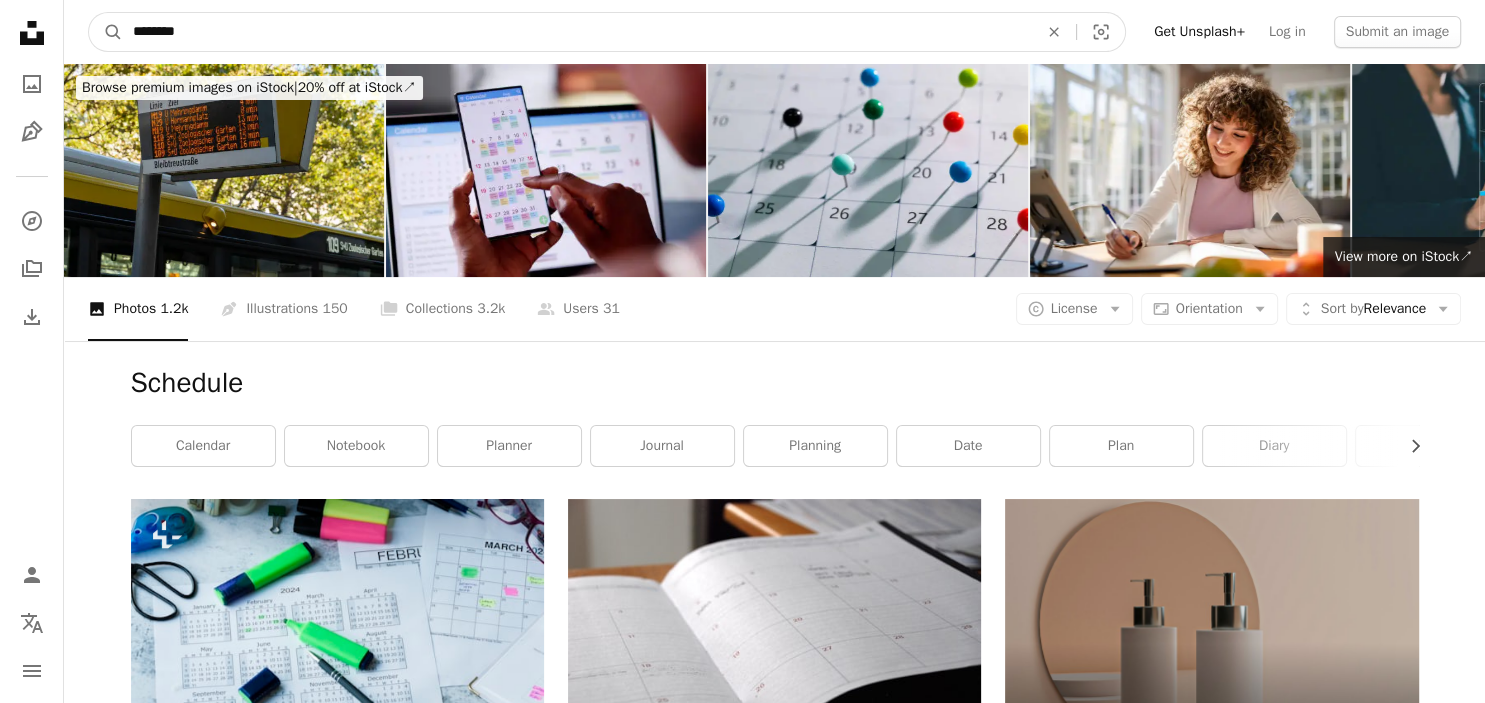 drag, startPoint x: 220, startPoint y: 31, endPoint x: 111, endPoint y: 25, distance: 109.165016 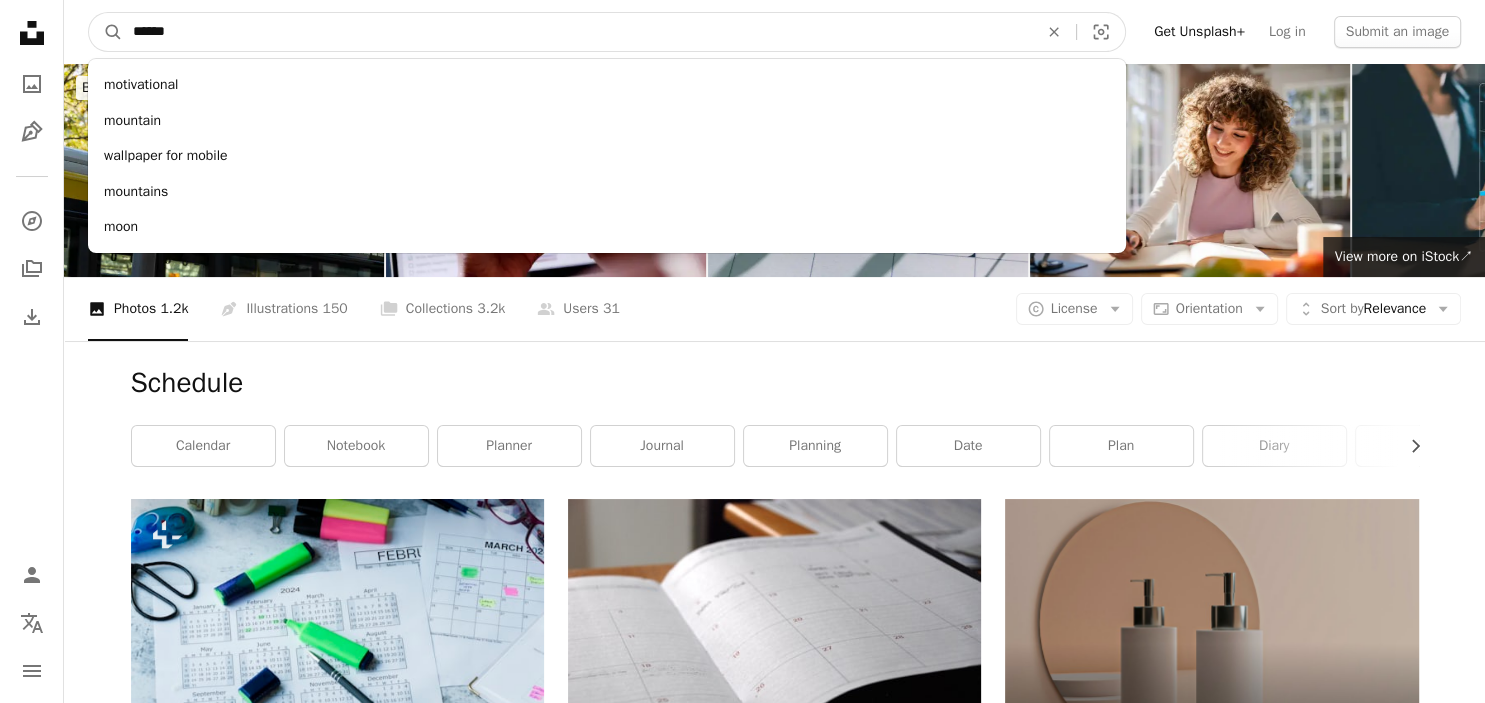 type on "******" 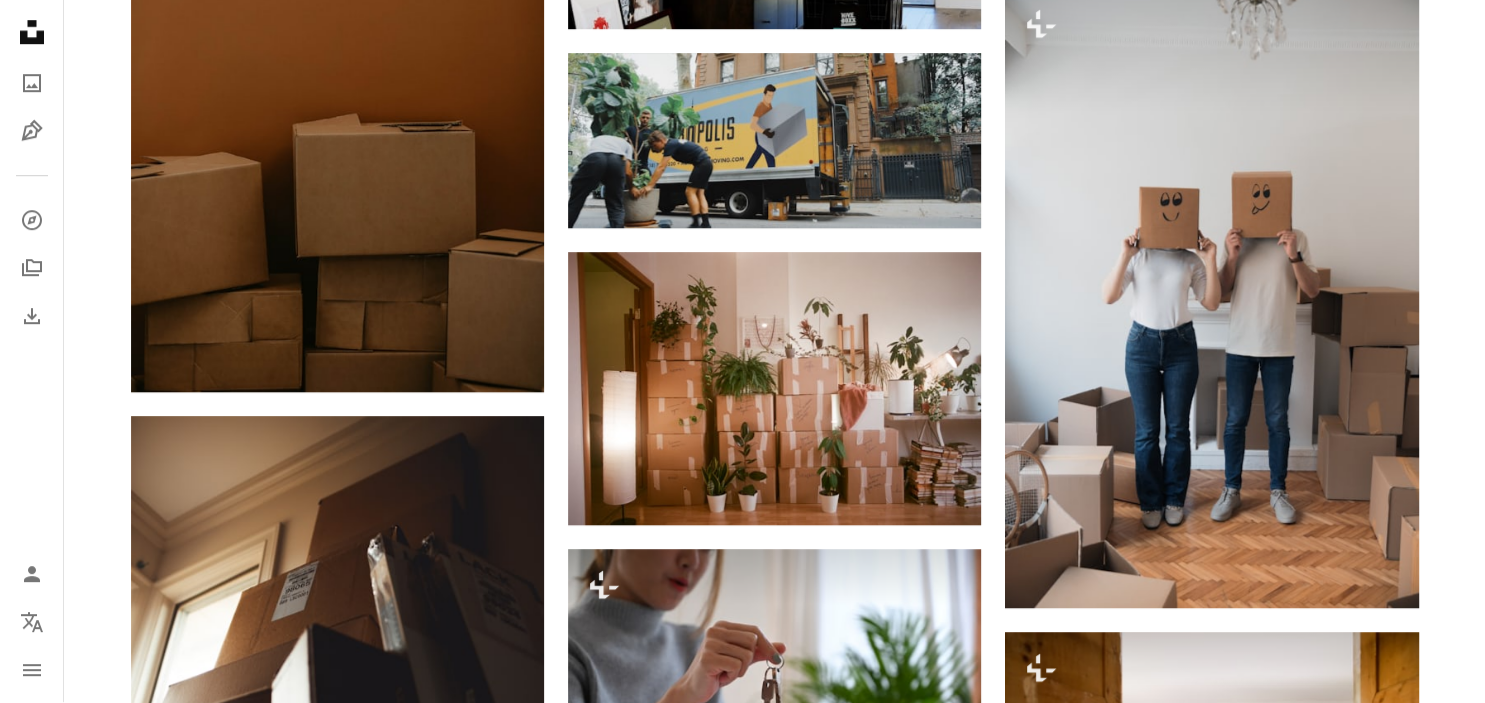 scroll, scrollTop: 1372, scrollLeft: 0, axis: vertical 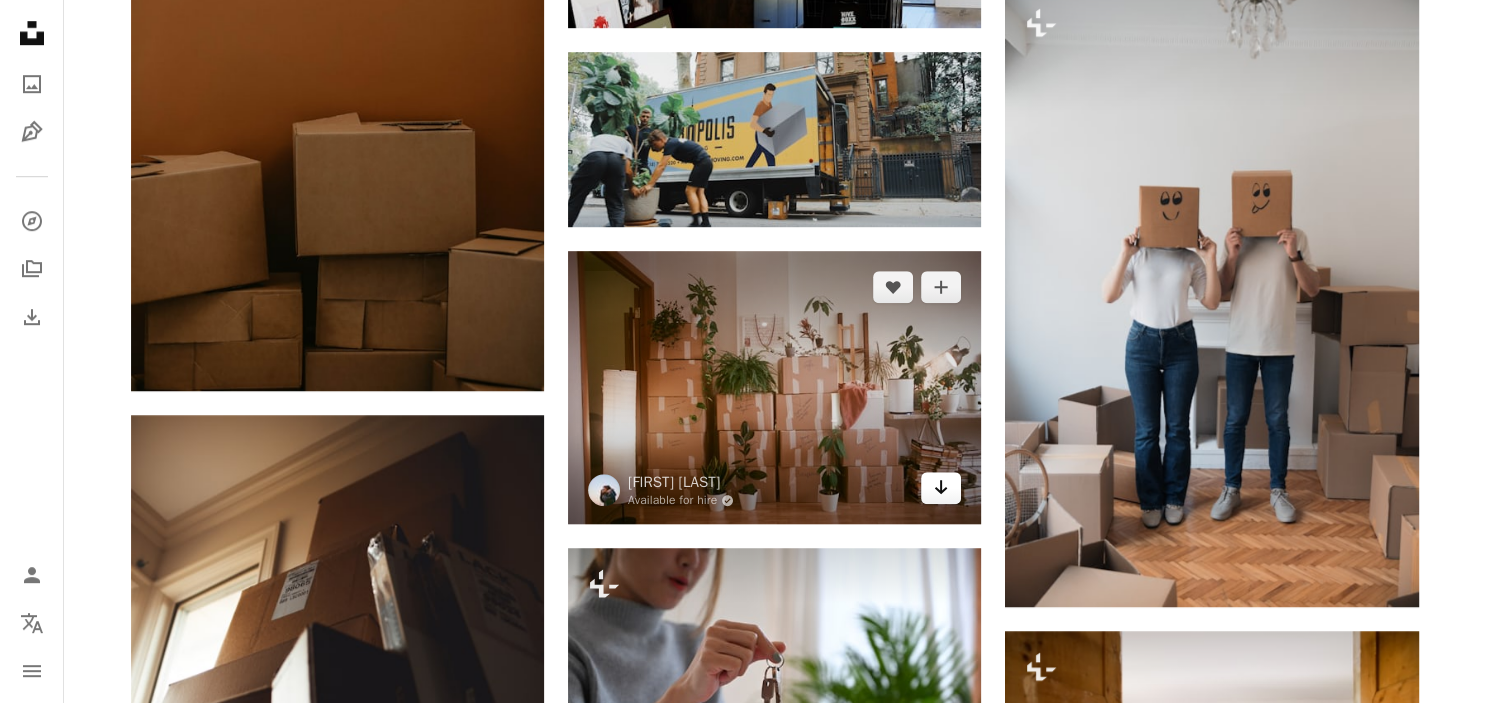 click on "Arrow pointing down" 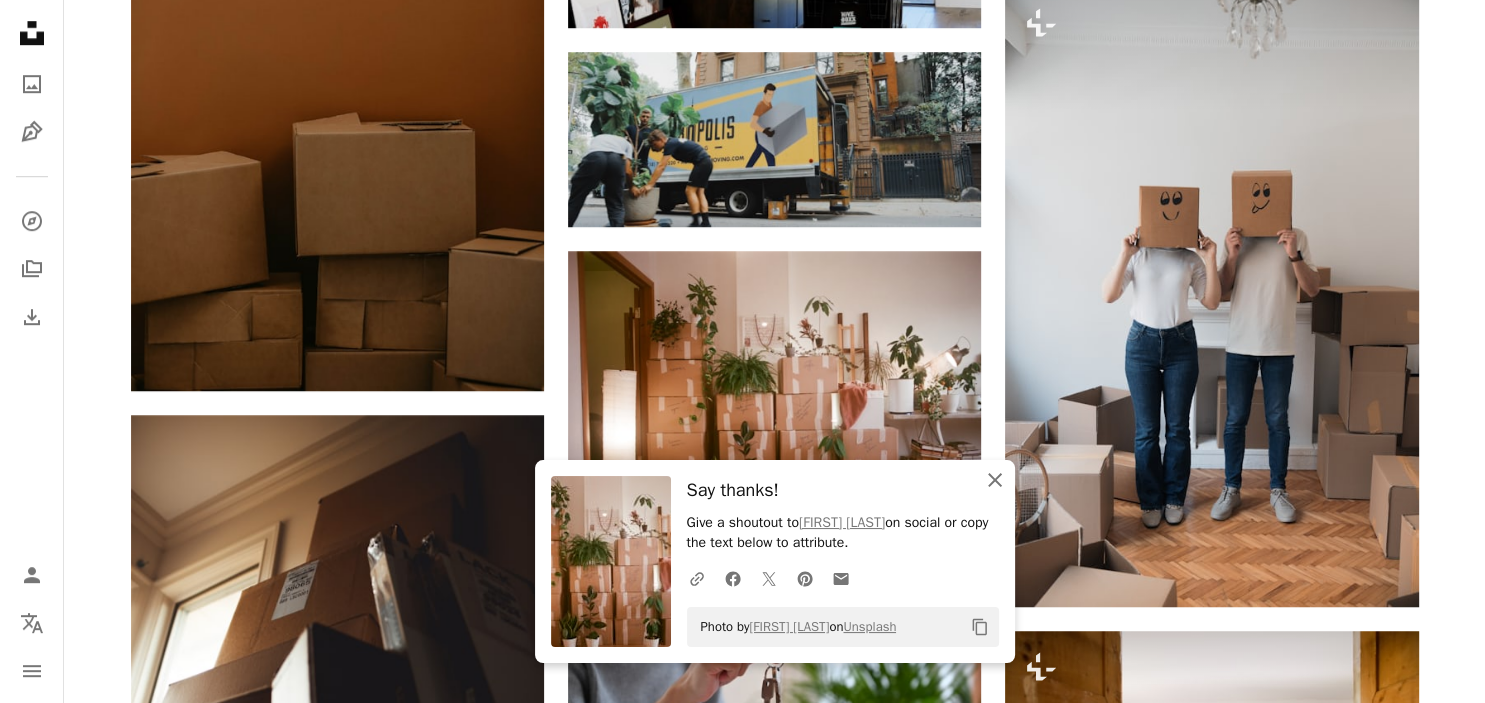 click on "An X shape" 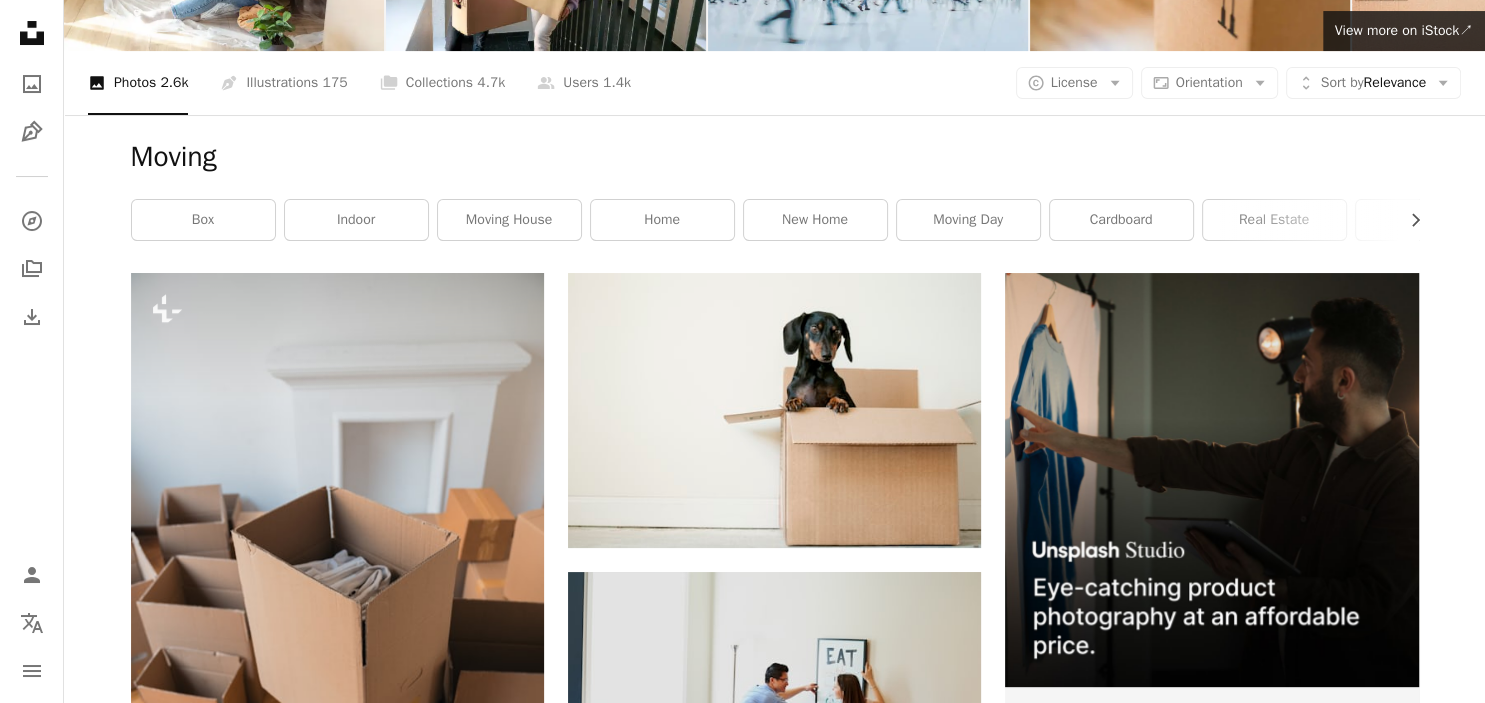 scroll, scrollTop: 0, scrollLeft: 0, axis: both 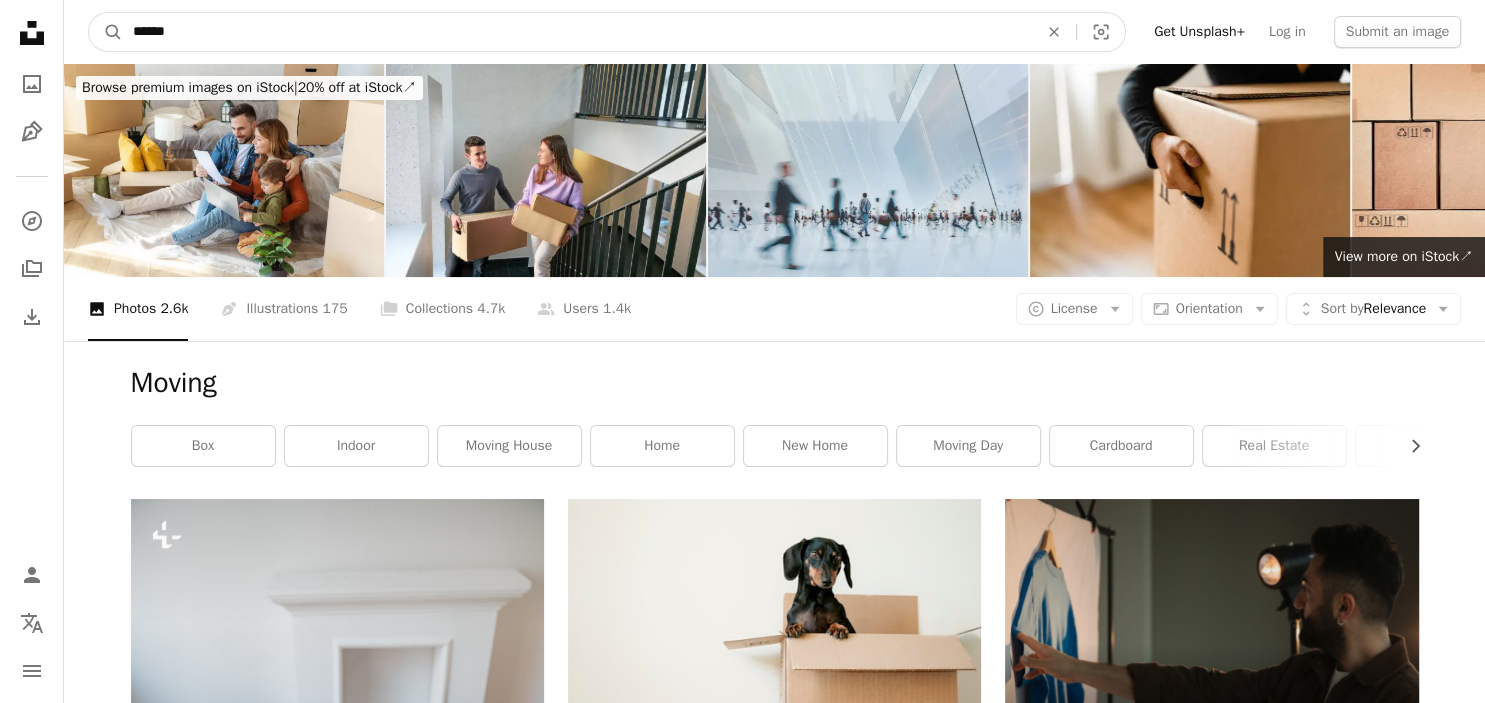 drag, startPoint x: 185, startPoint y: 42, endPoint x: 114, endPoint y: 46, distance: 71.11259 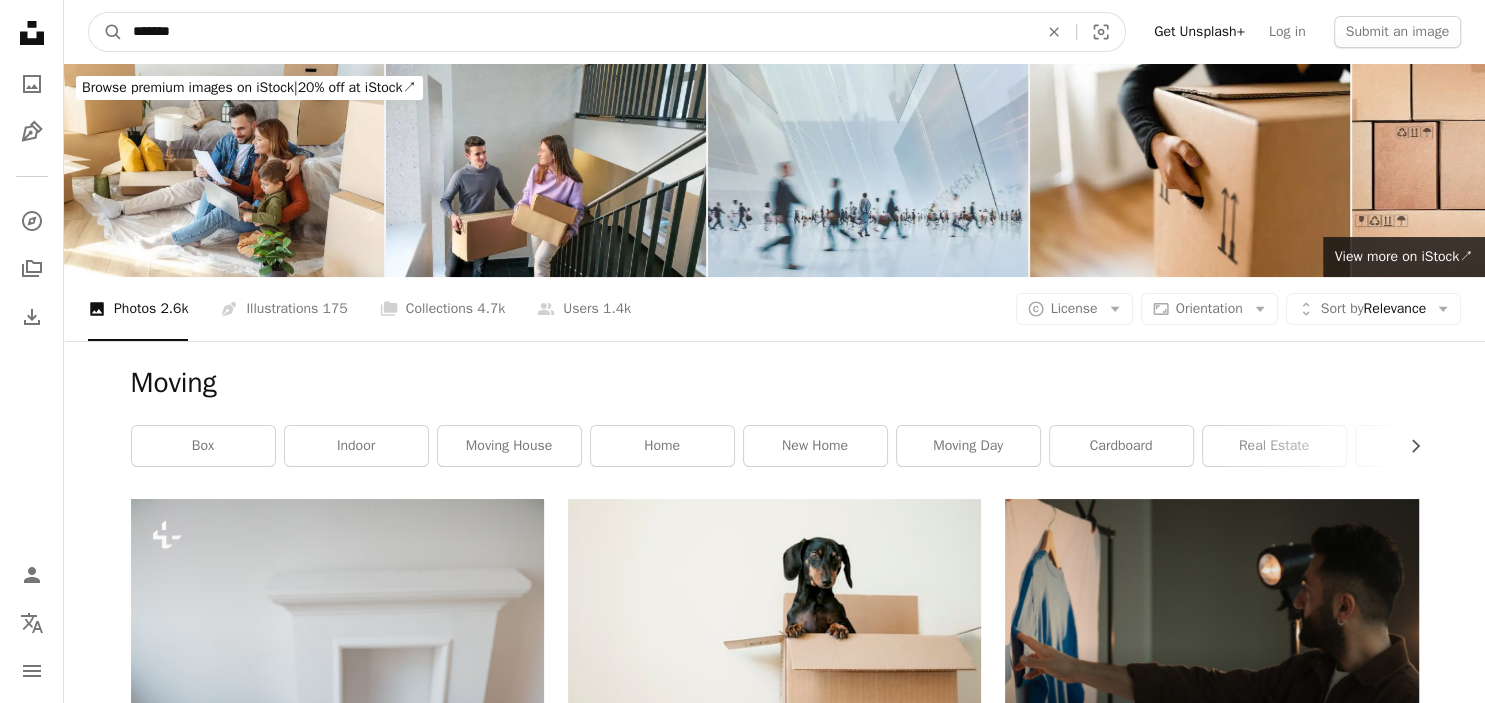type on "*******" 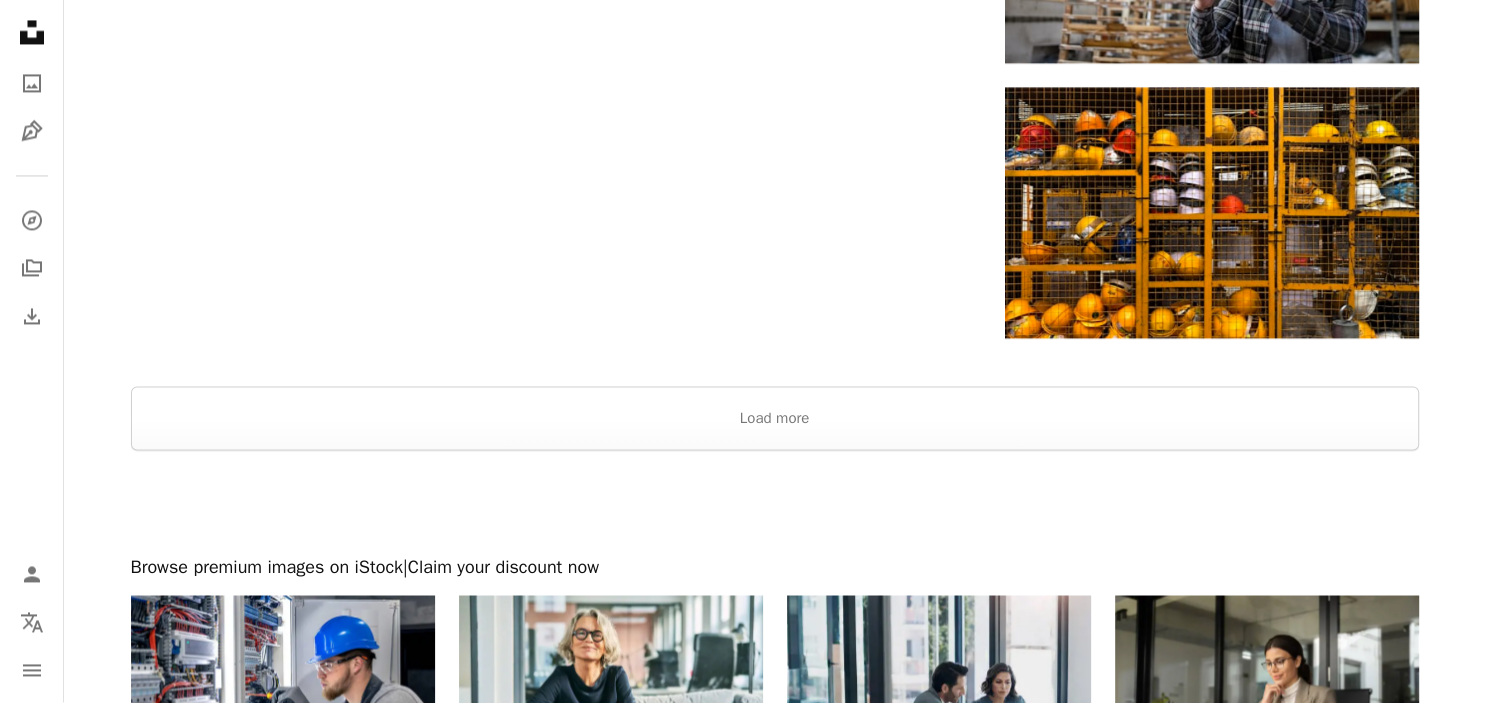 scroll, scrollTop: 3273, scrollLeft: 0, axis: vertical 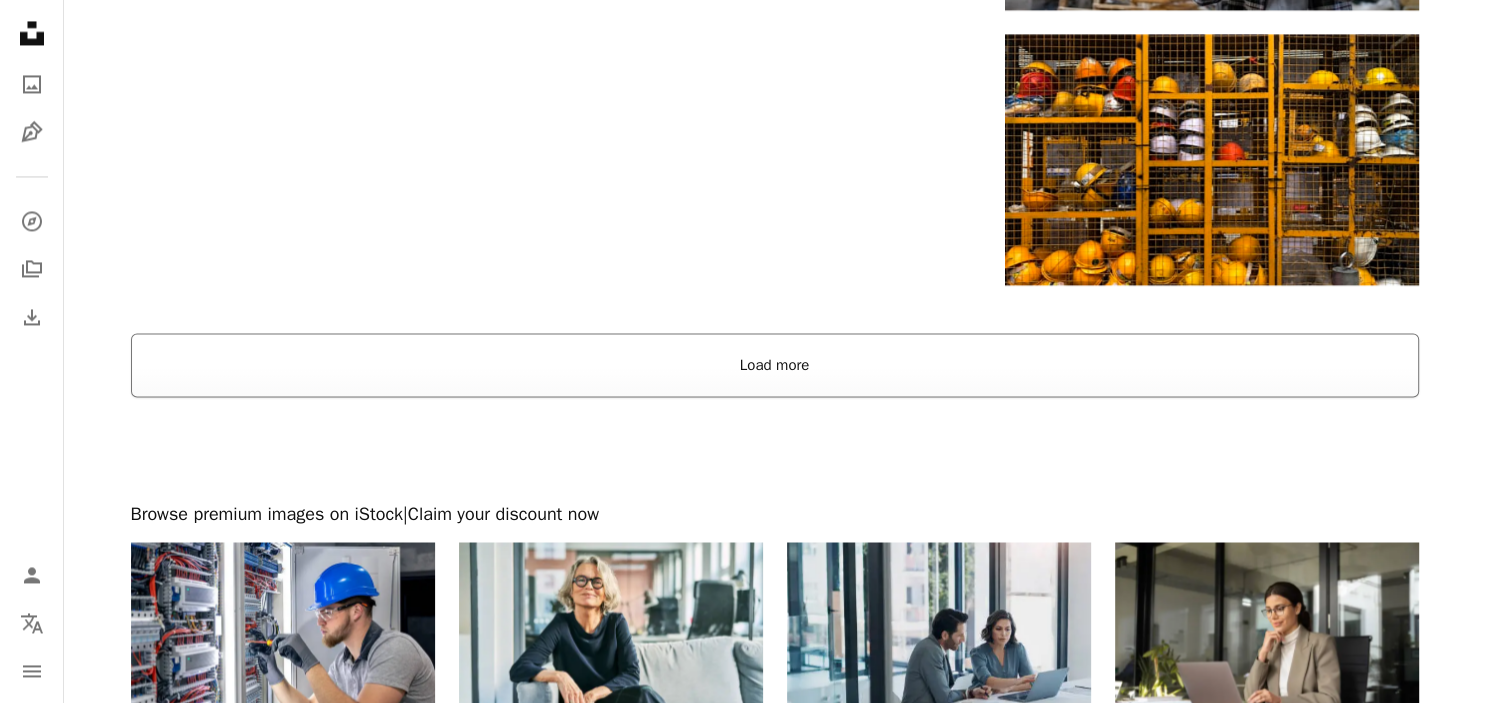 click on "Load more" at bounding box center [775, 365] 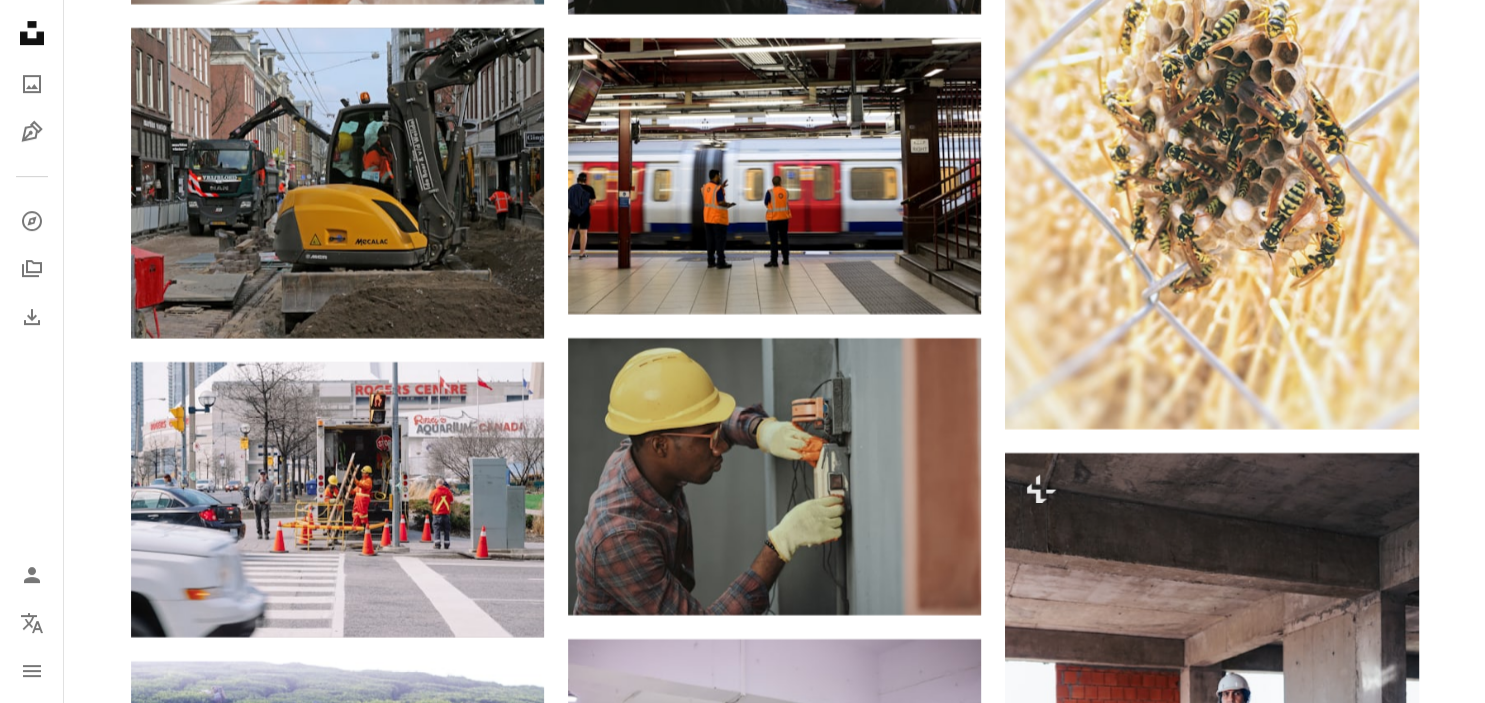 scroll, scrollTop: 15945, scrollLeft: 0, axis: vertical 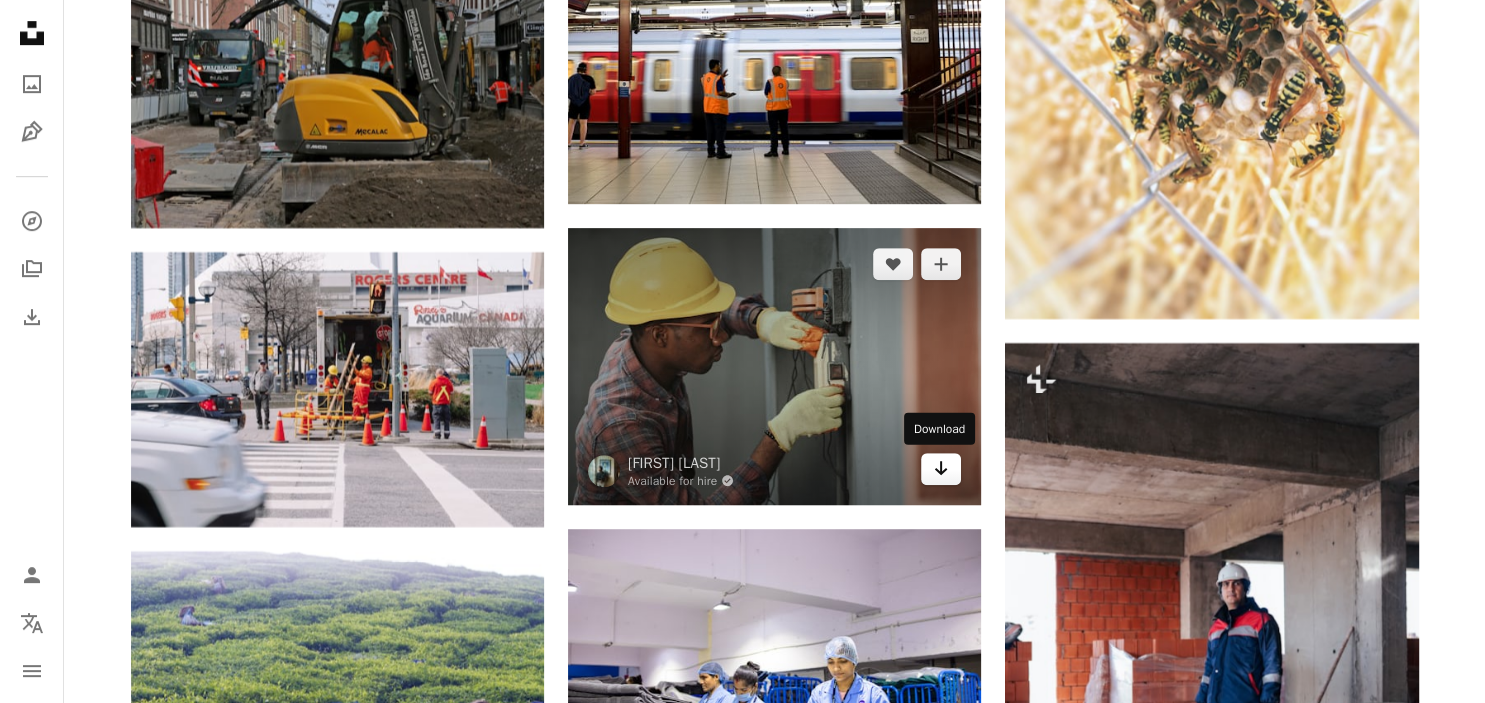 click on "Arrow pointing down" 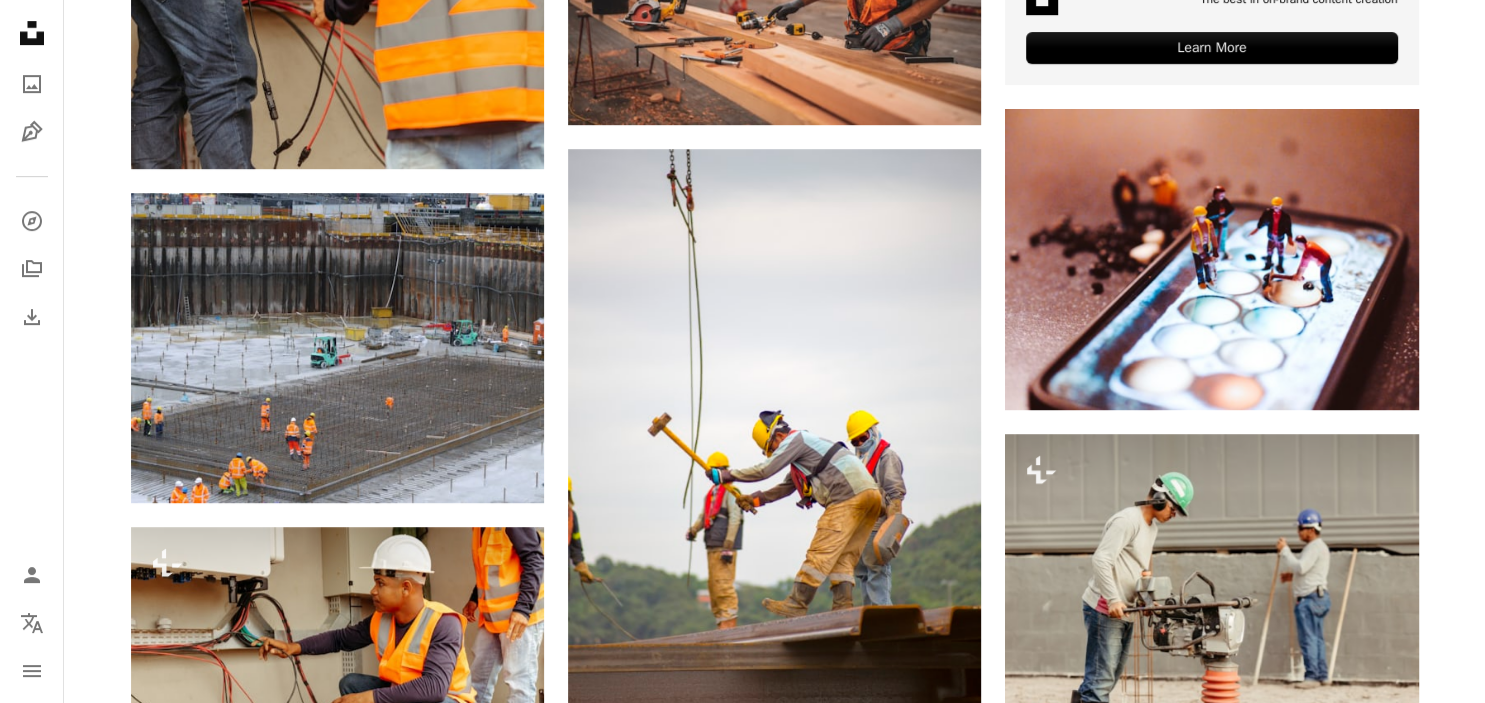 scroll, scrollTop: 0, scrollLeft: 0, axis: both 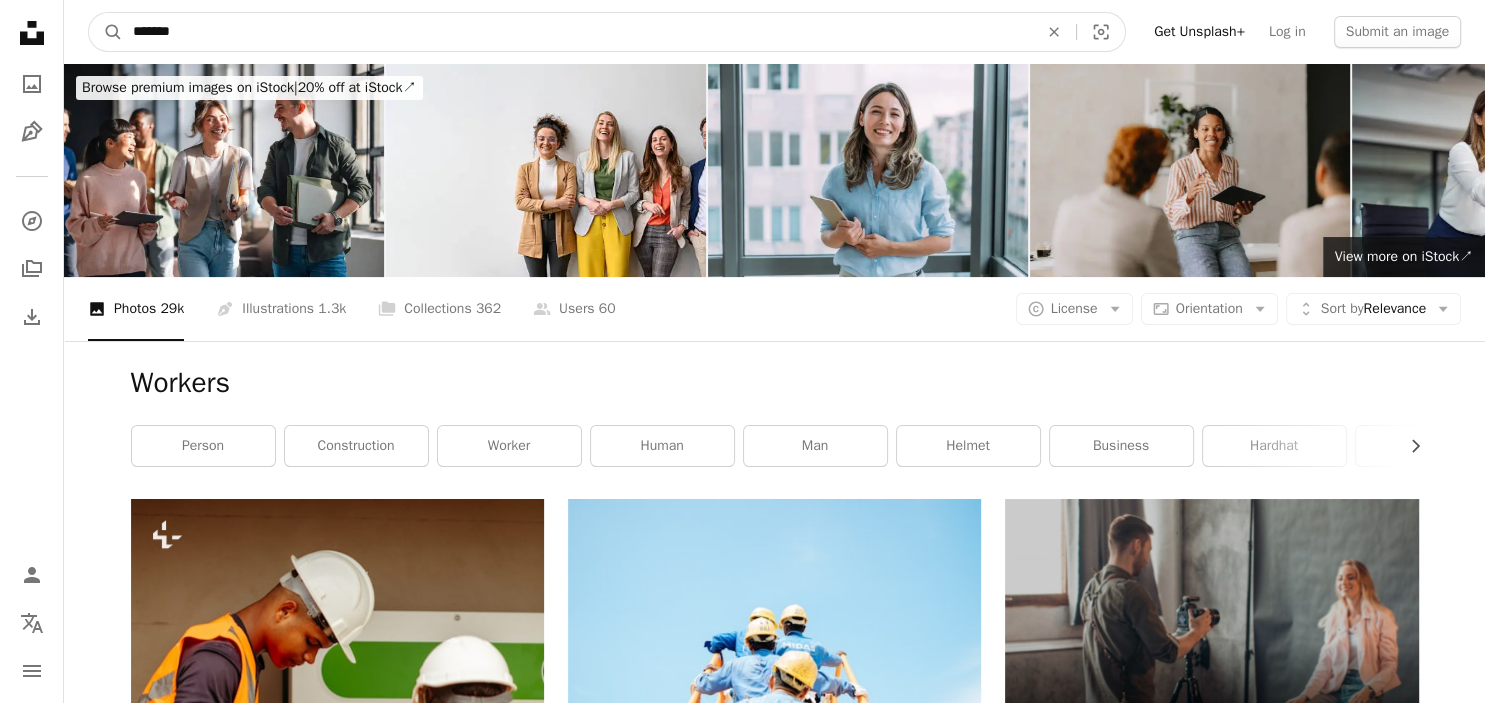 drag, startPoint x: 246, startPoint y: 42, endPoint x: 81, endPoint y: 54, distance: 165.43579 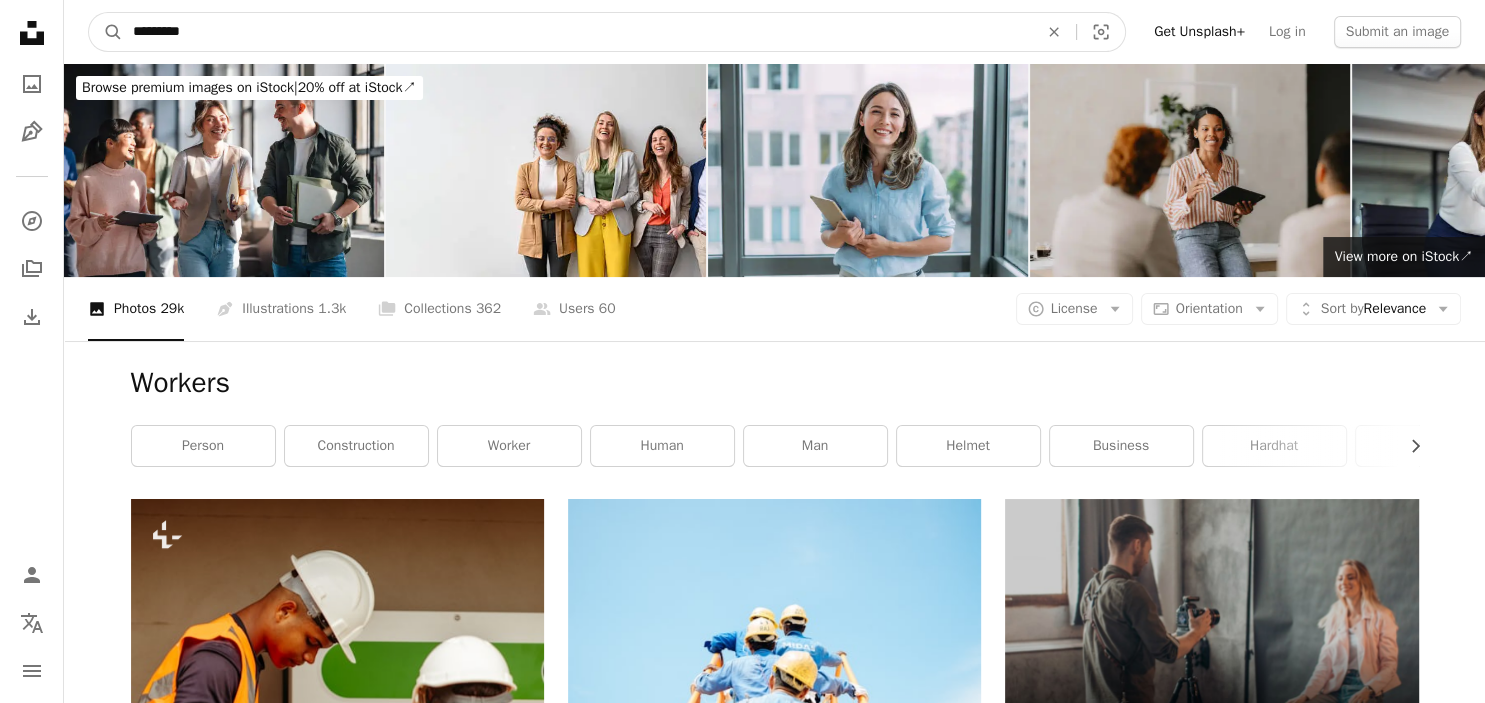 type on "*********" 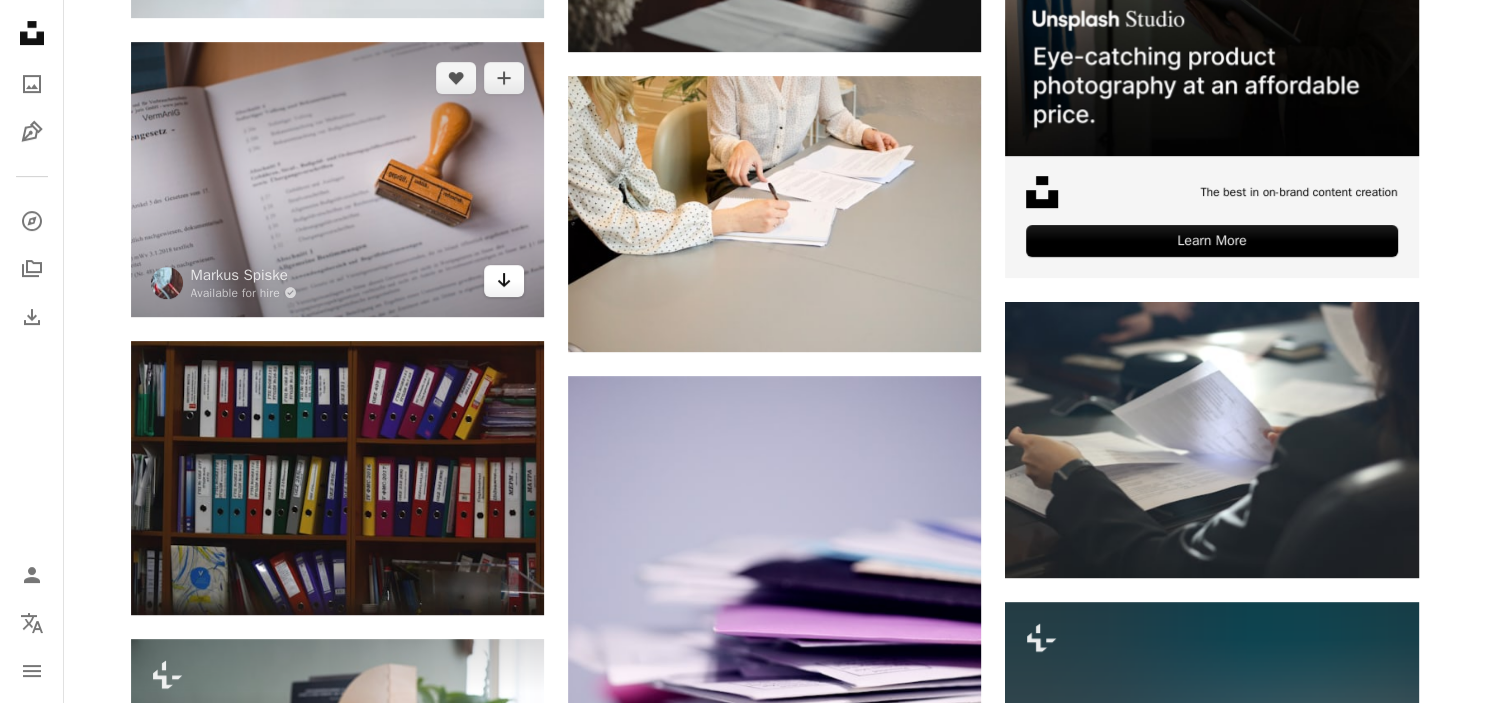 scroll, scrollTop: 739, scrollLeft: 0, axis: vertical 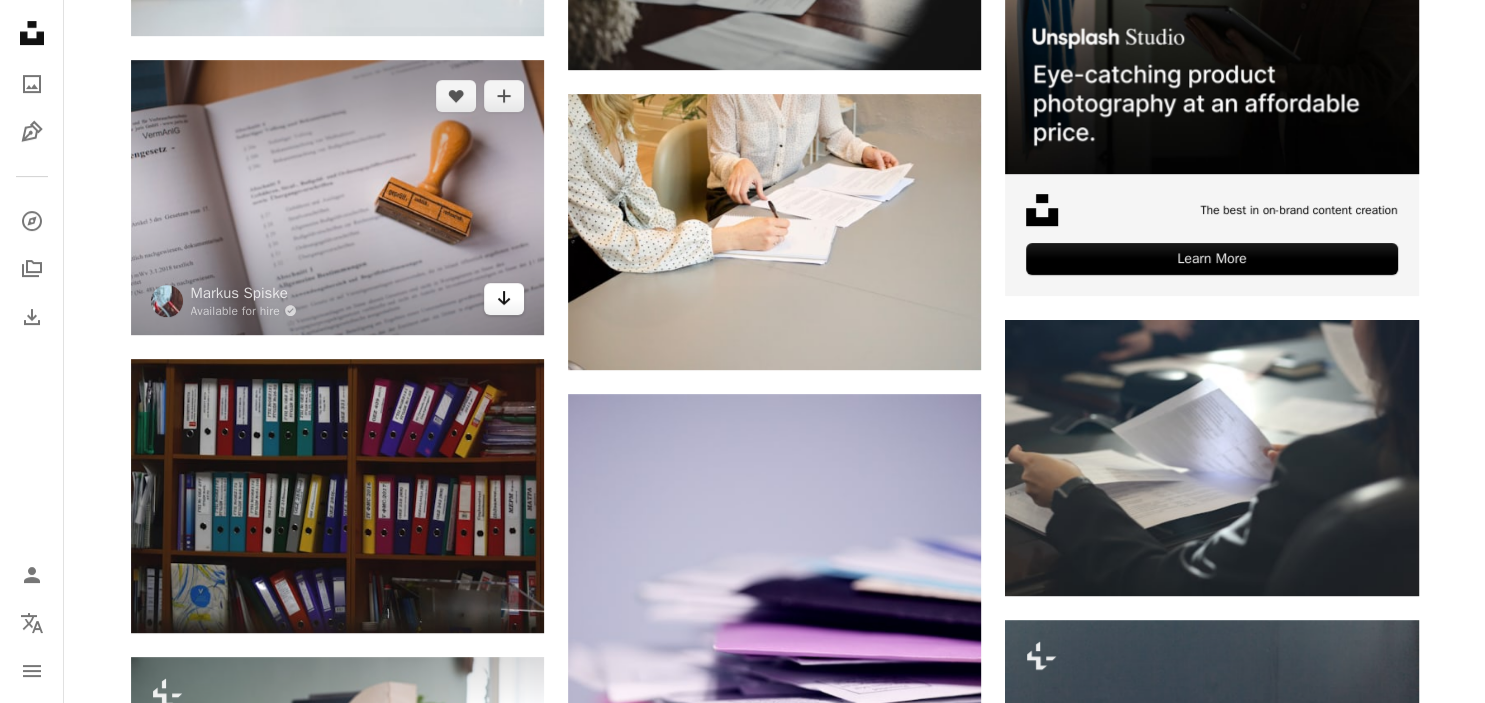 click on "Arrow pointing down" at bounding box center (504, 299) 